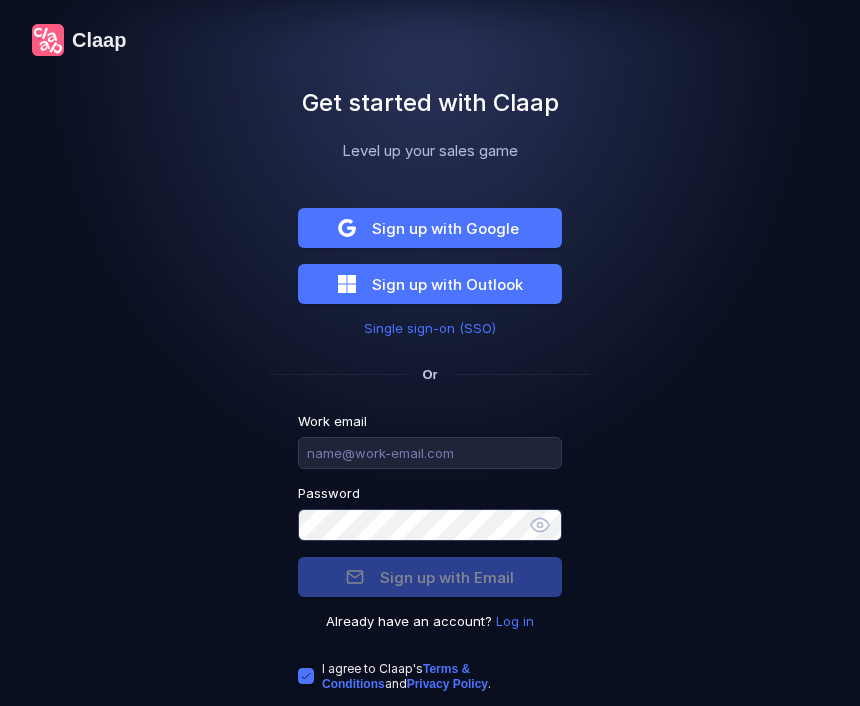 scroll, scrollTop: 0, scrollLeft: 0, axis: both 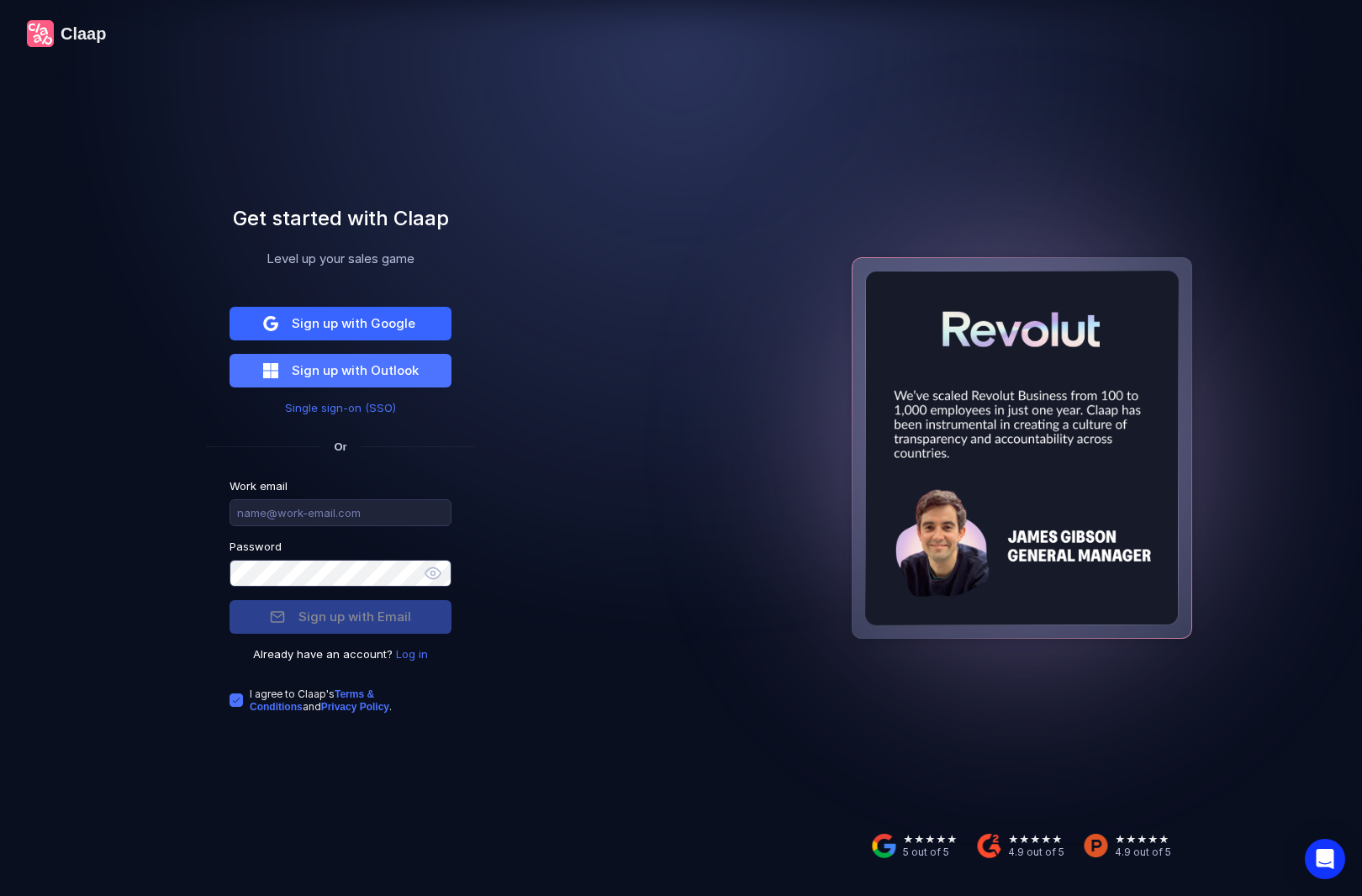 click on "Sign up with Google" at bounding box center [353, 323] 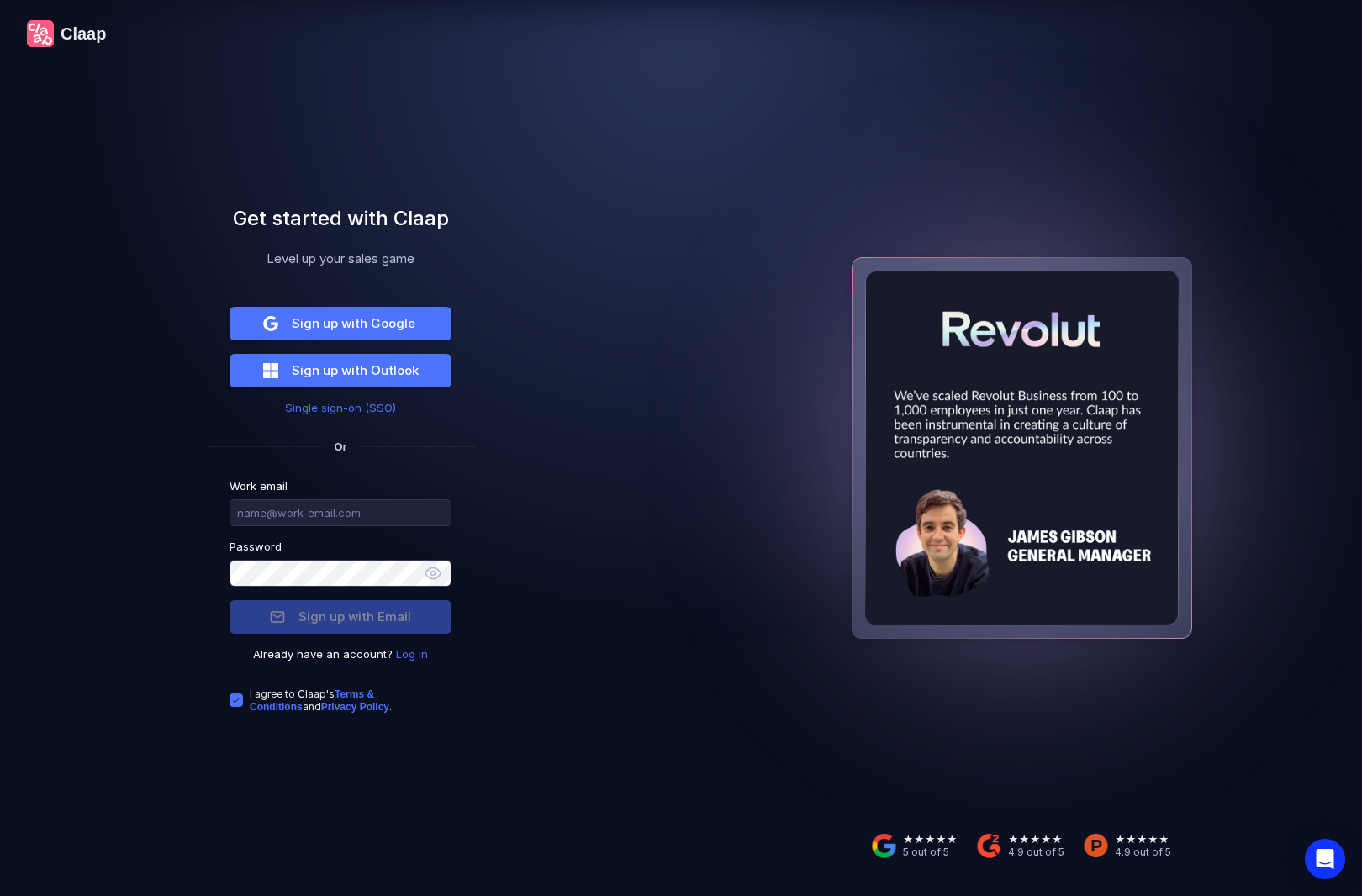 scroll, scrollTop: 0, scrollLeft: 0, axis: both 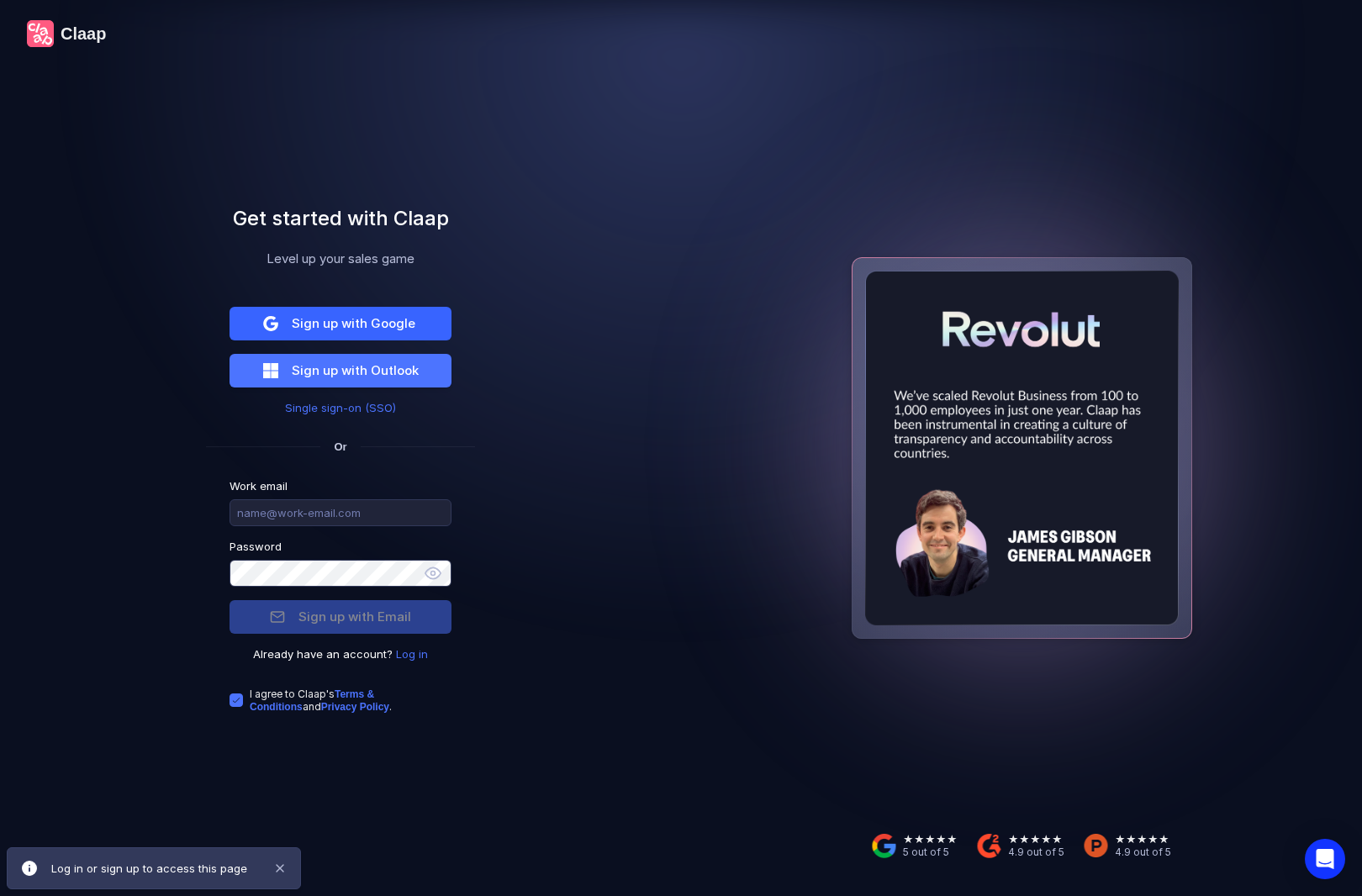 click on "Sign up with Google" at bounding box center [353, 323] 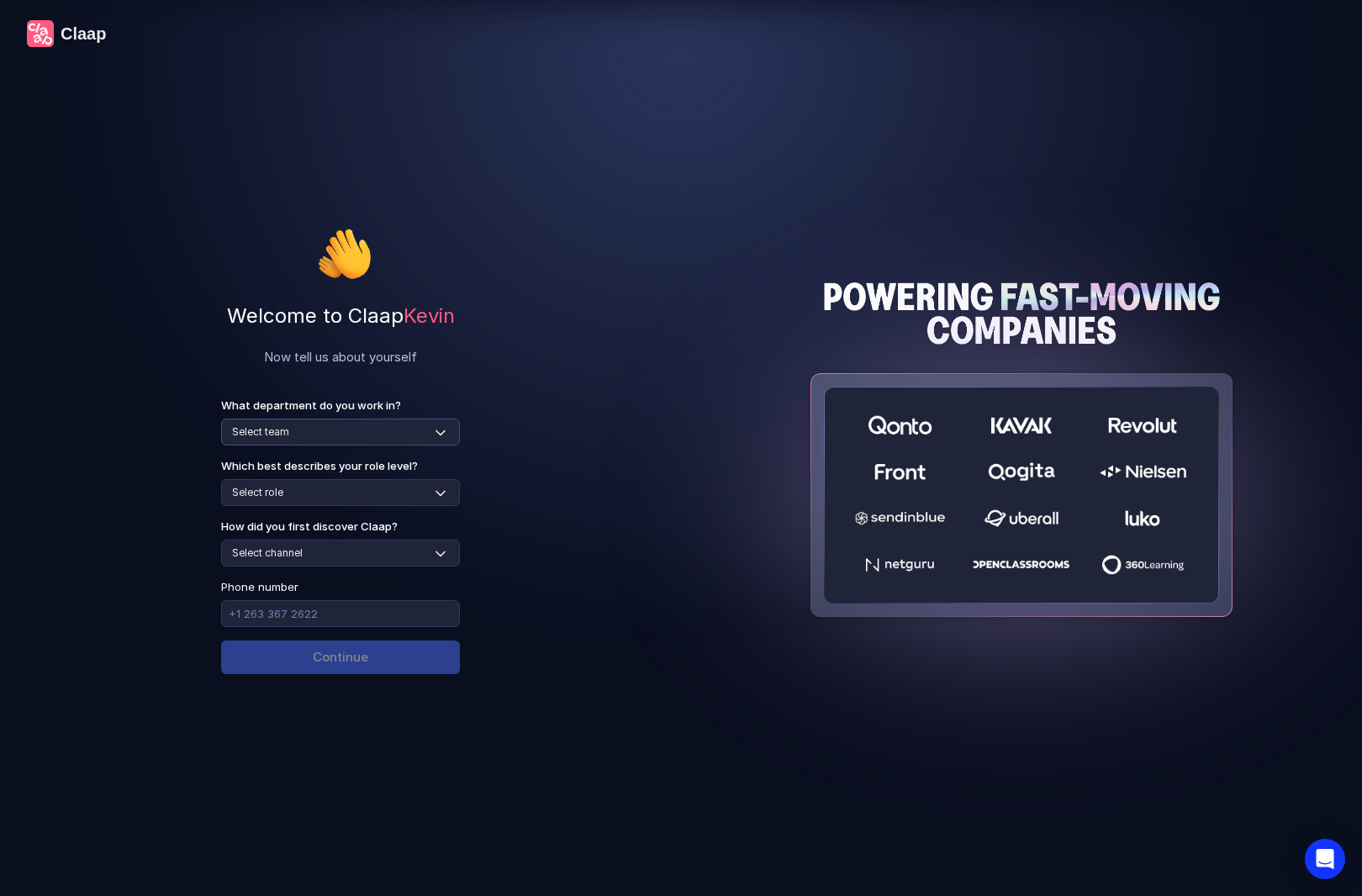 click on "Select team Sales Marketing Operations Customer Support Human Resources Product & Engineering Finance" at bounding box center [340, 432] 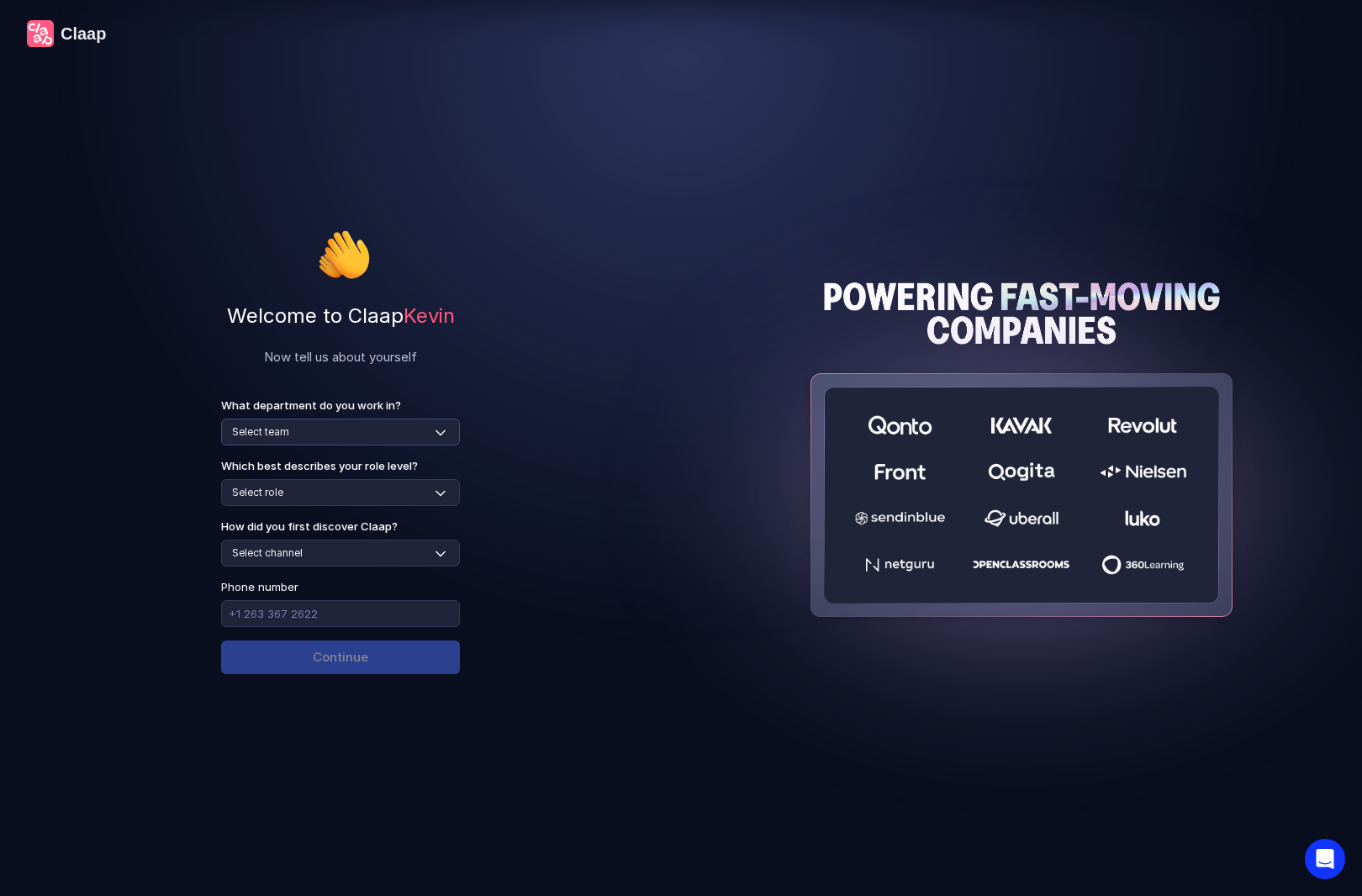 select on "marketing" 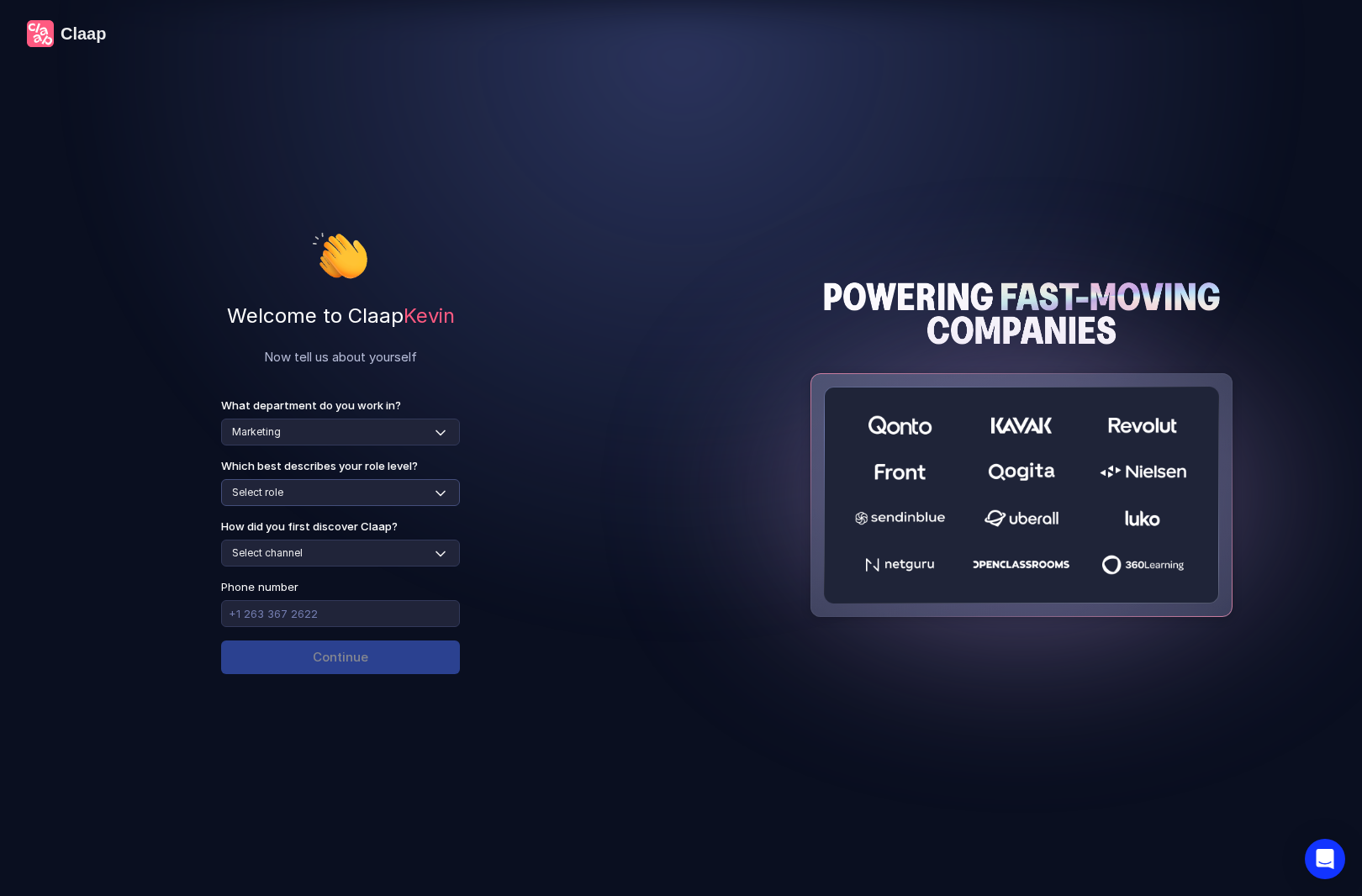 click on "Select role Individual Contributor / Team Member Manager / Team Leader Senior Leadership: Head of, Director, VP, ... Executive / C-suite" at bounding box center (340, 493) 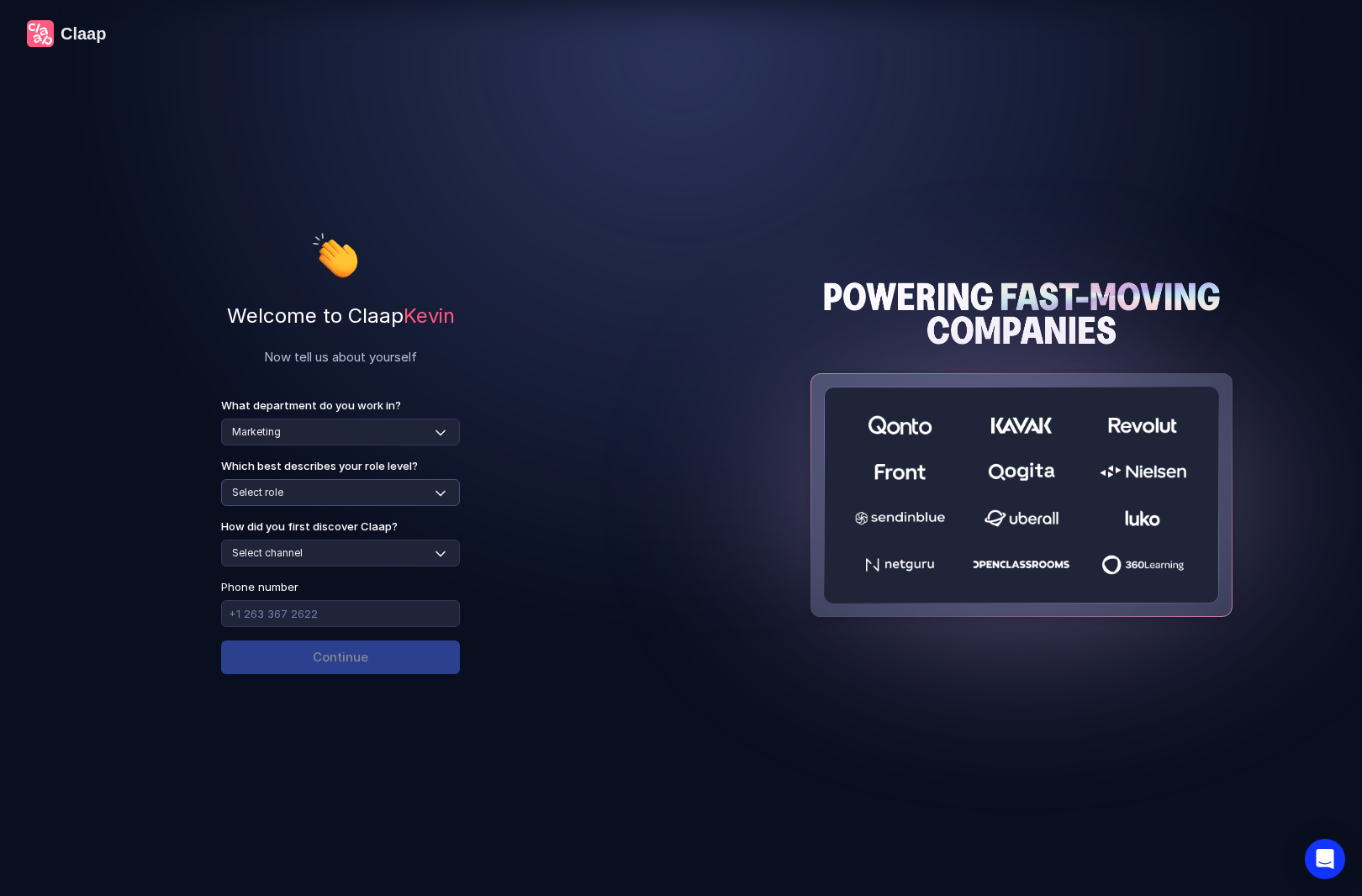 select on "individual-contributor" 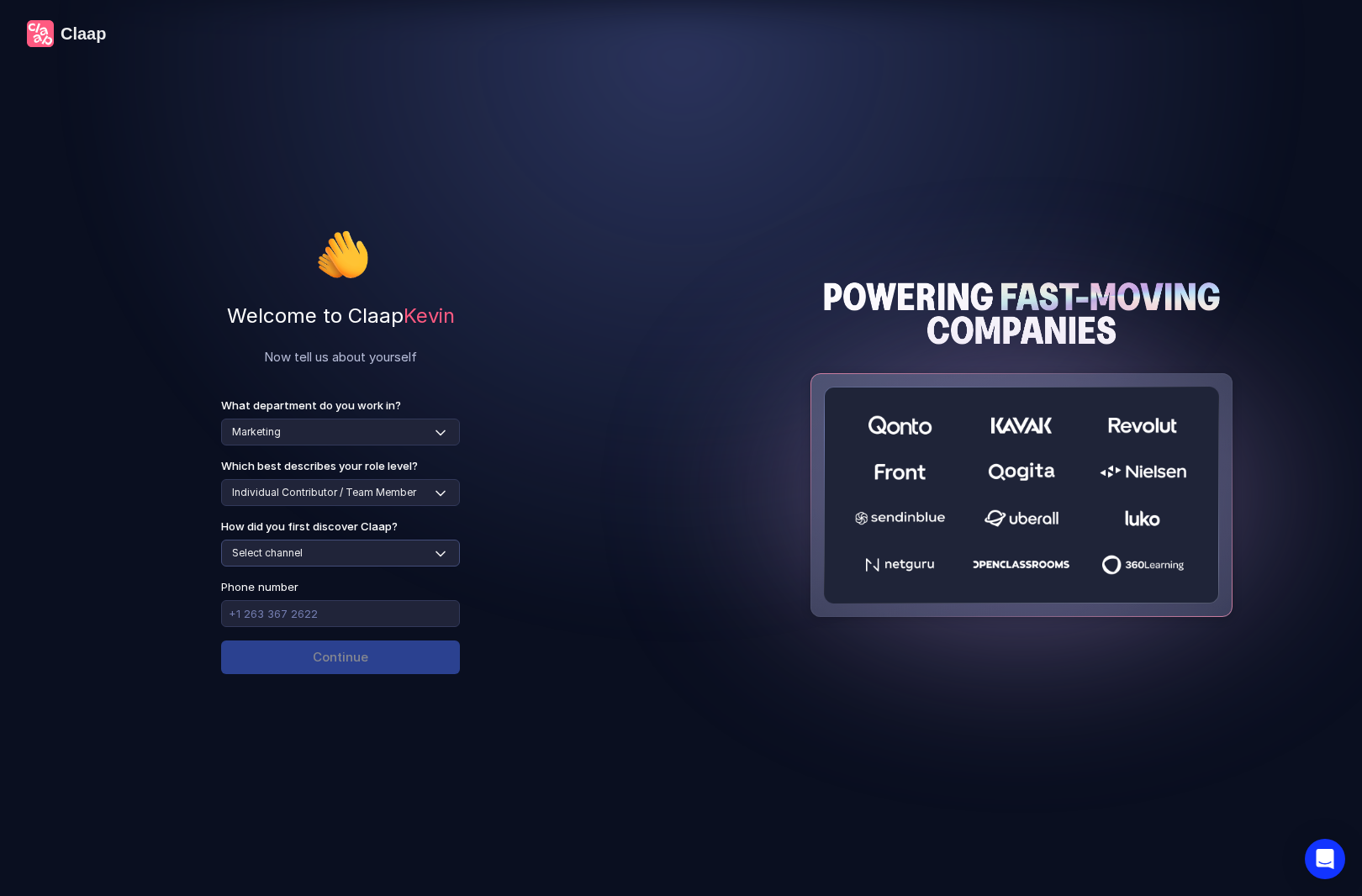 click on "Select channel Social media Youtube or banner advert Claap contacted me Friend or colleague recommendation Someone sent me a video with Claap Podcast or newsletter Google / Web search Product Hunt Other" at bounding box center [340, 553] 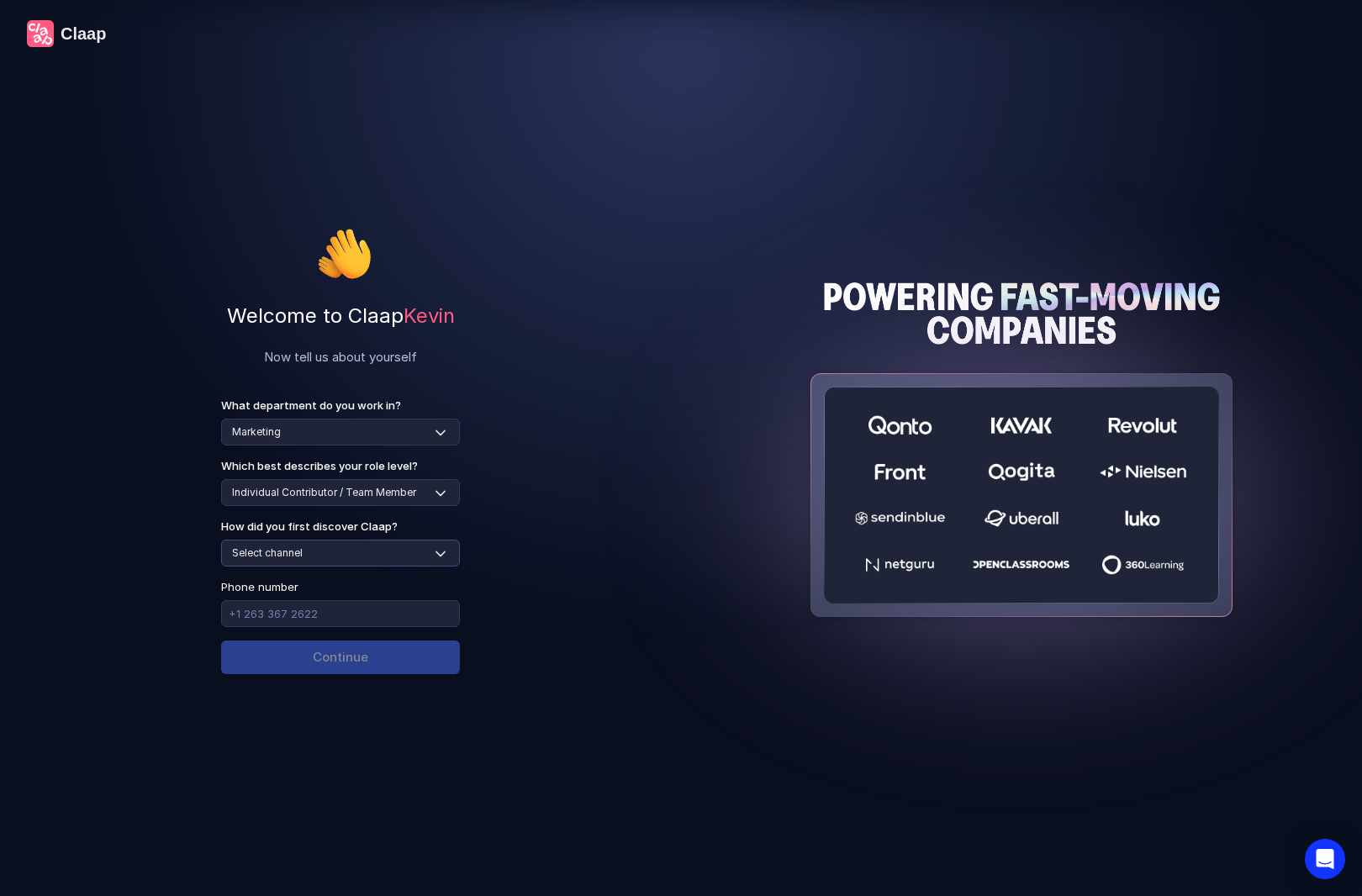 select on "claap-video" 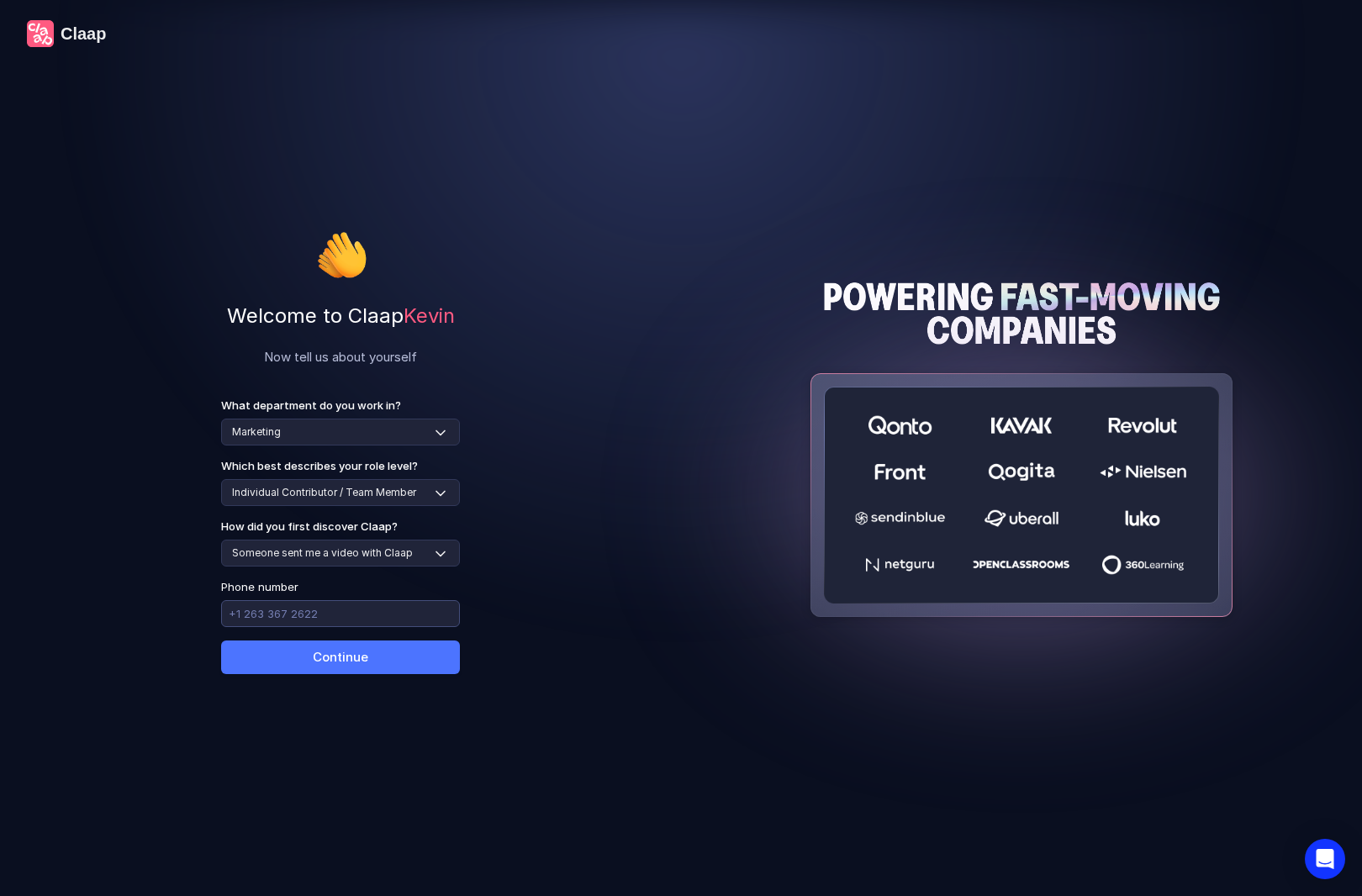 click at bounding box center (340, 614) 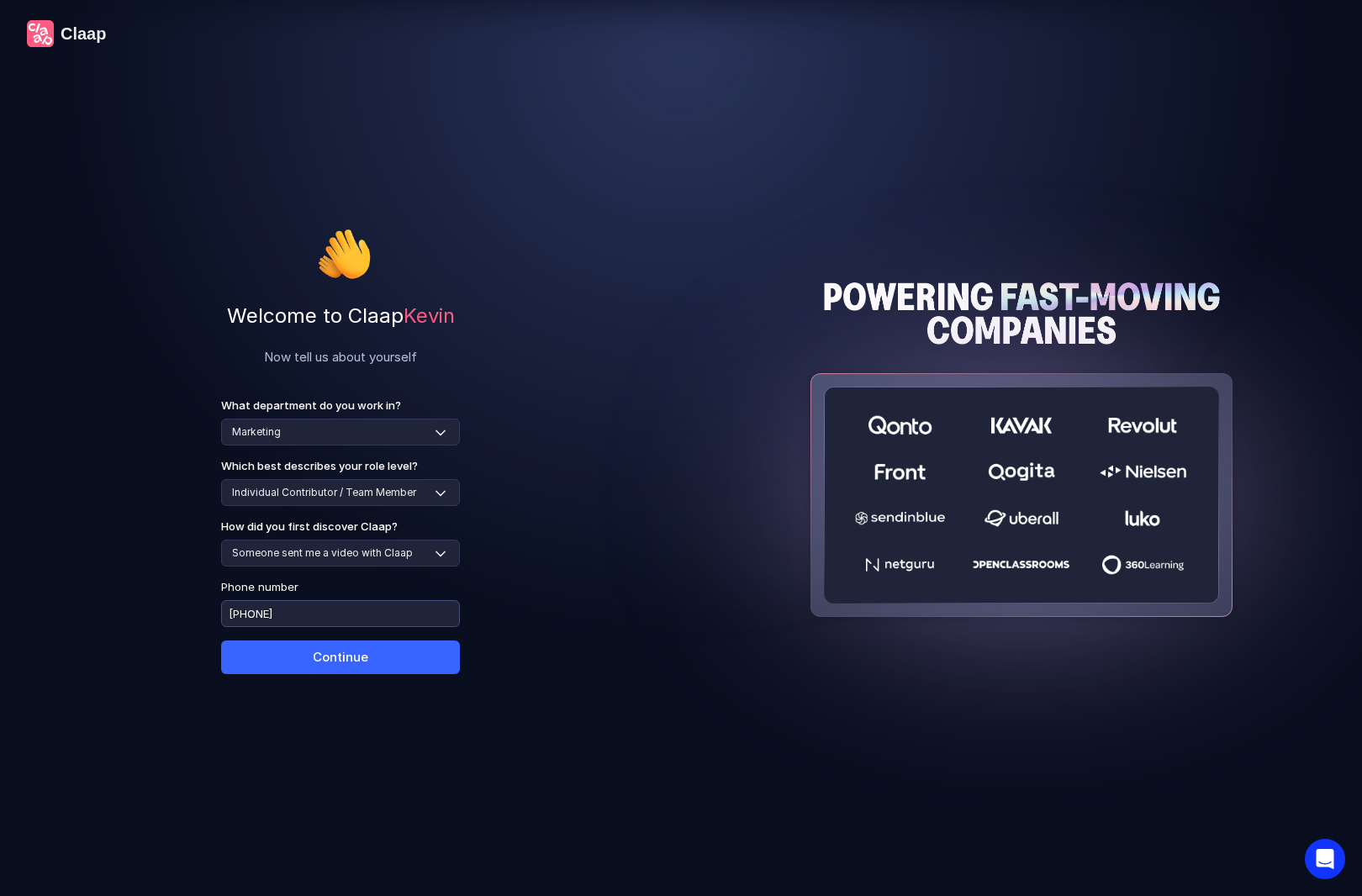 type on "7817754199" 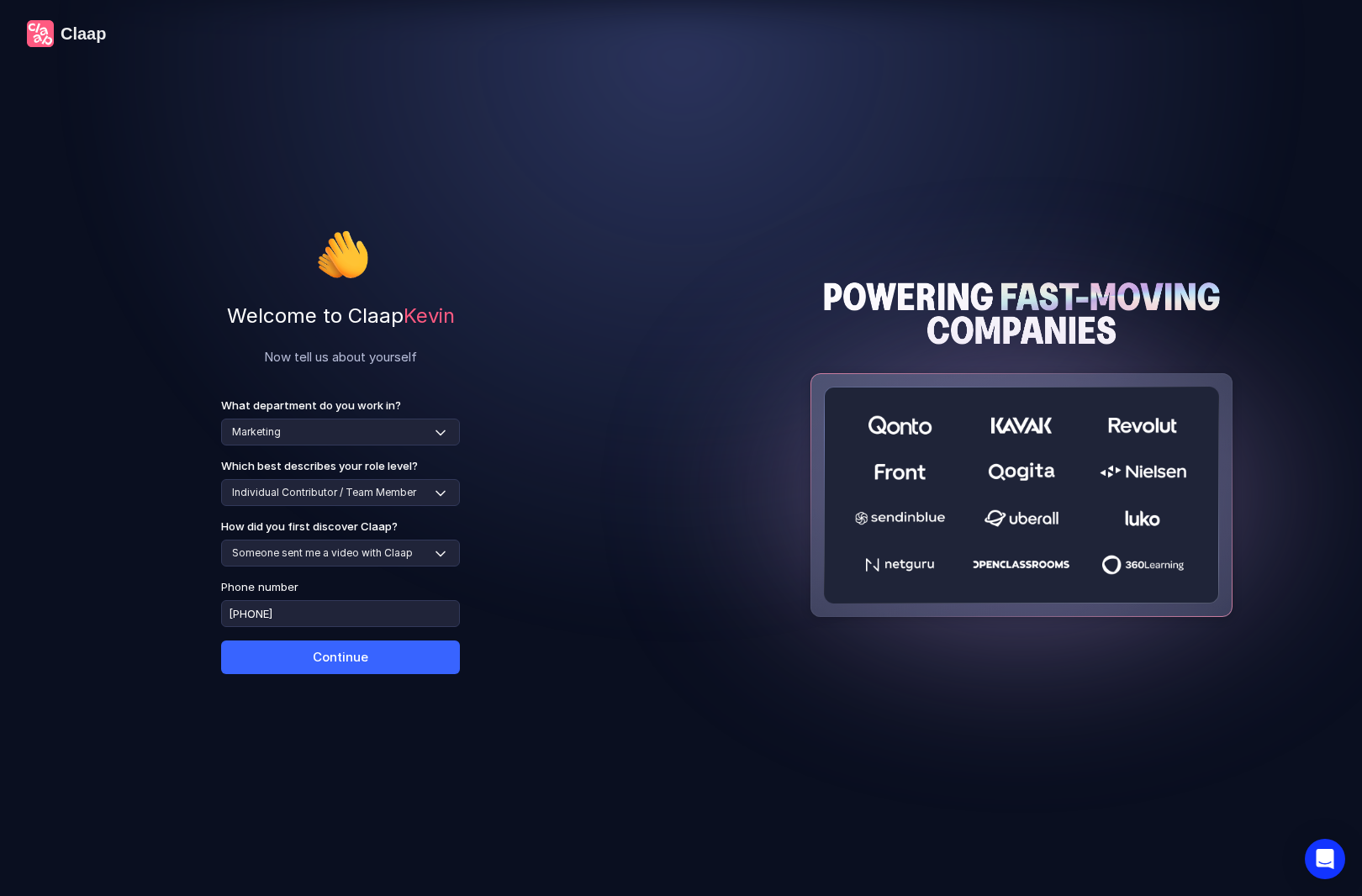 click on "Continue" at bounding box center [340, 657] 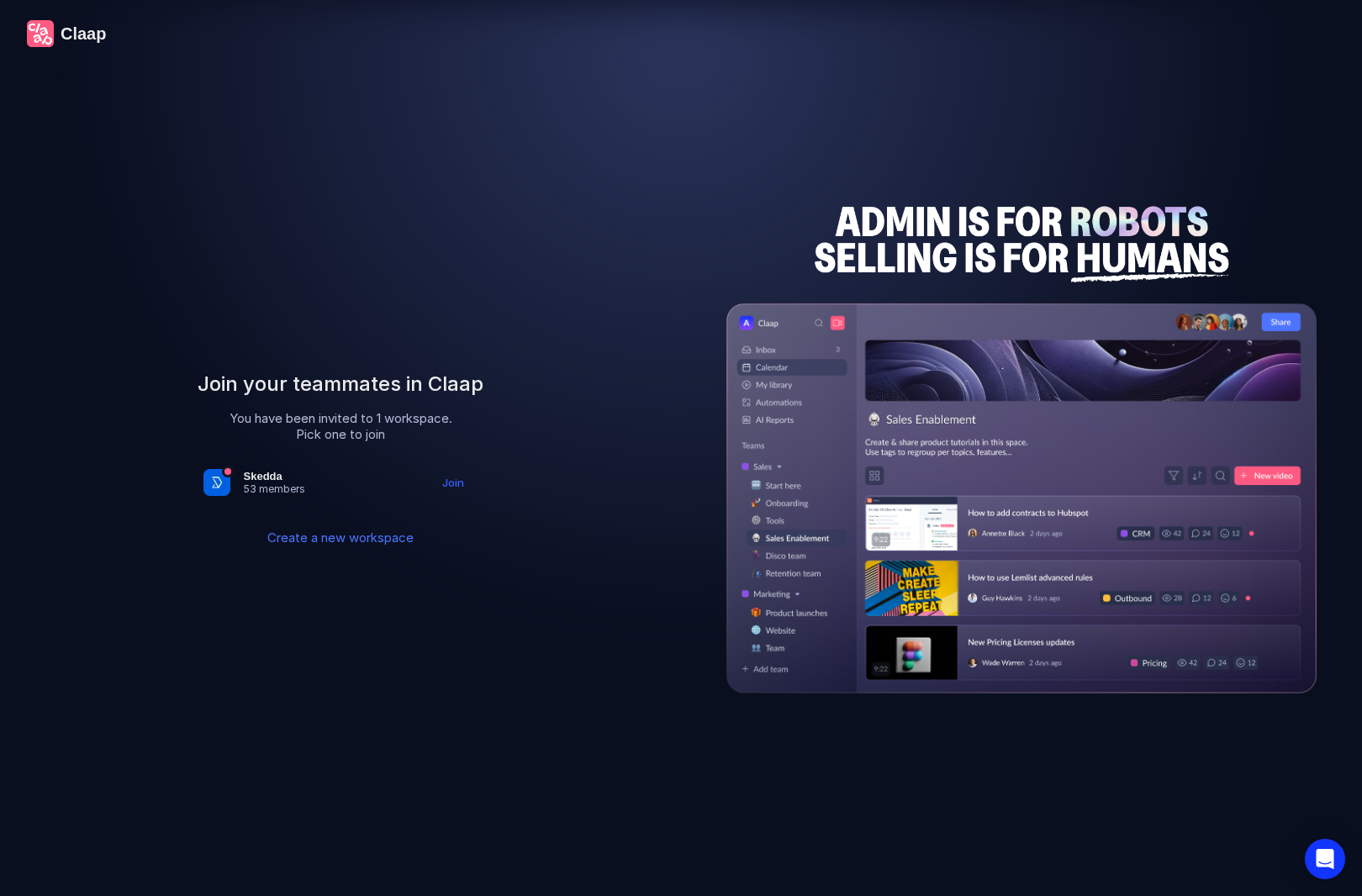 click on "Join" at bounding box center (453, 482) 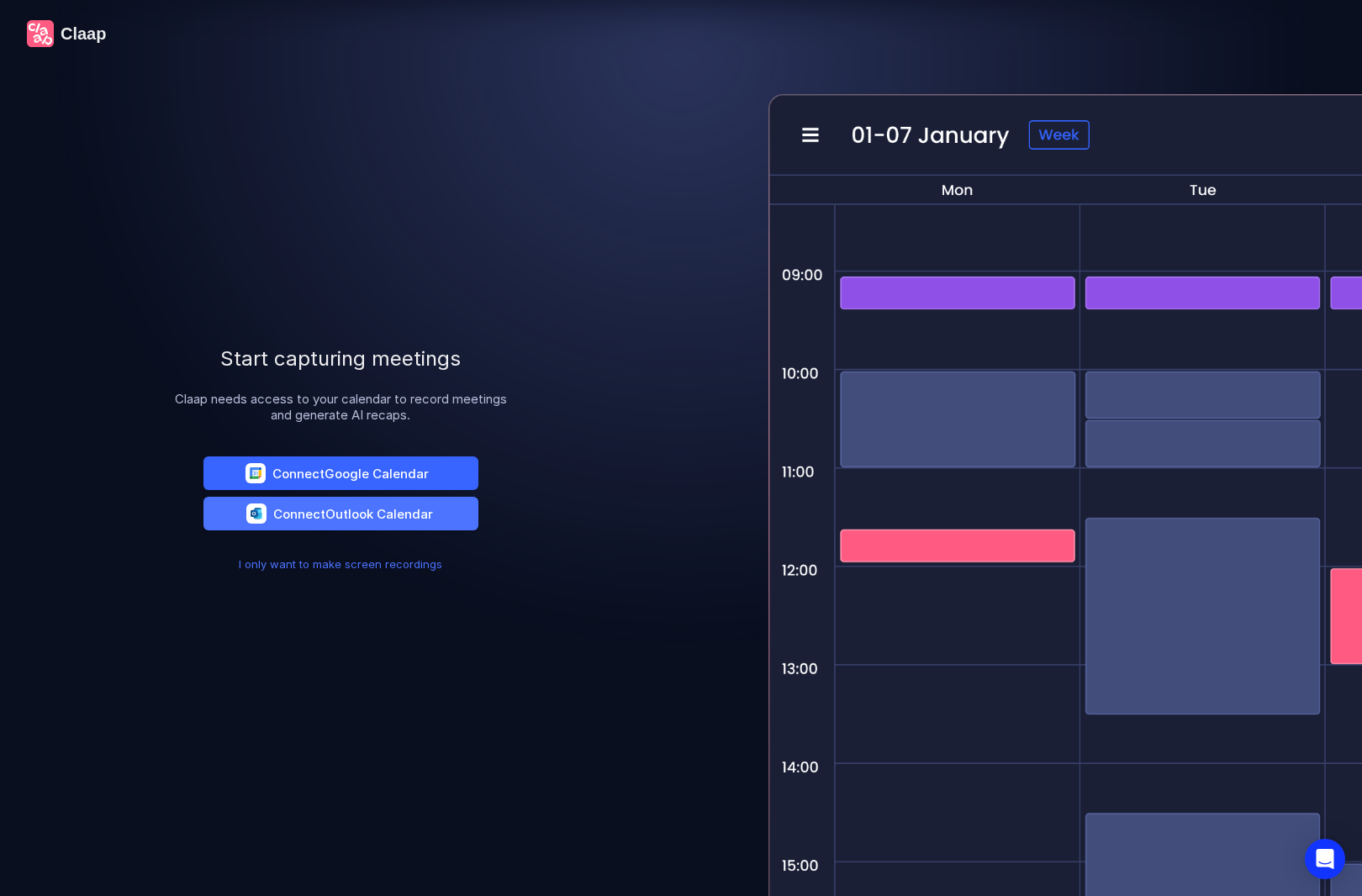 click on "Google Calendar" at bounding box center (377, 473) 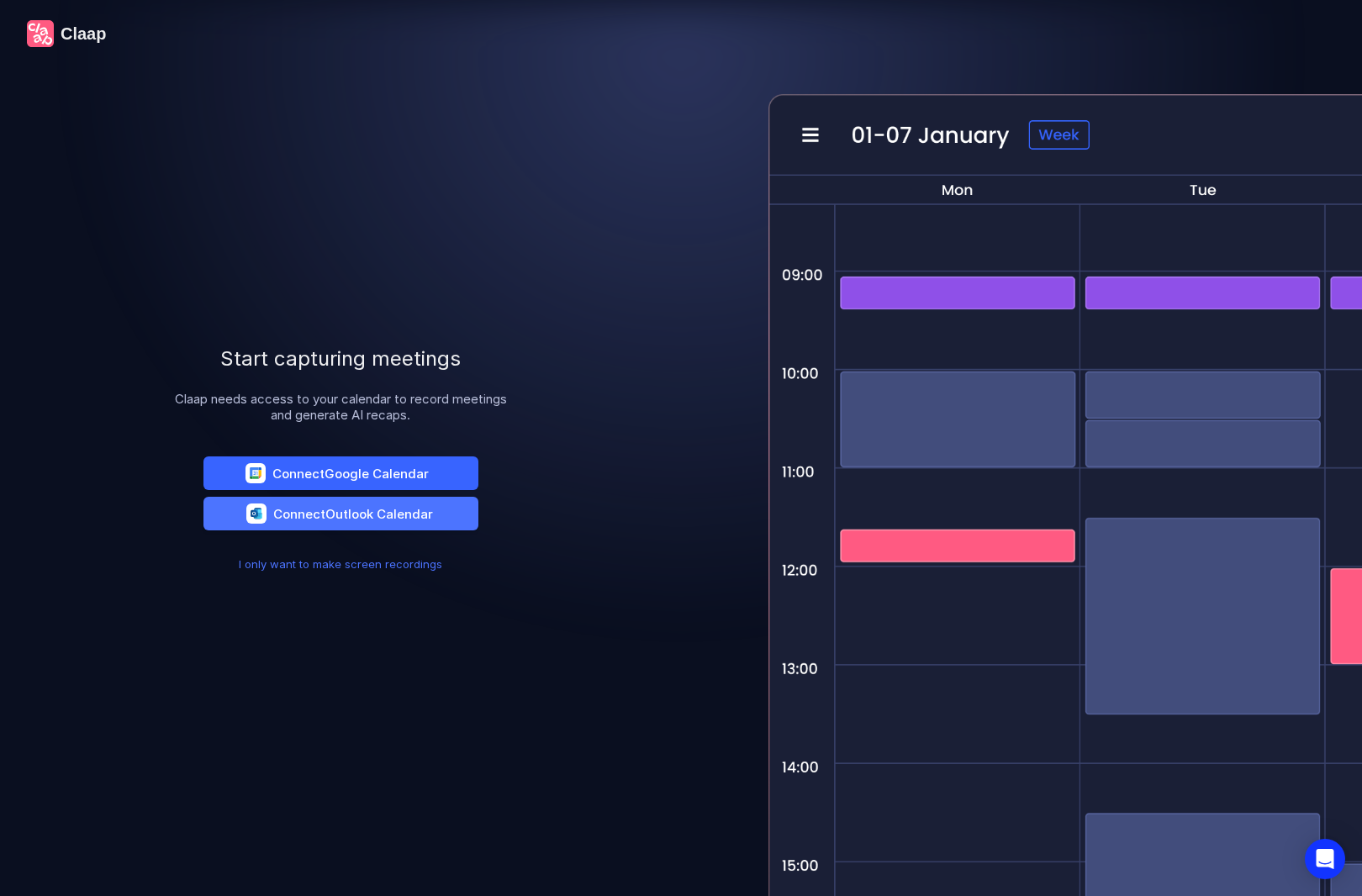 click on "Google Calendar" at bounding box center (377, 473) 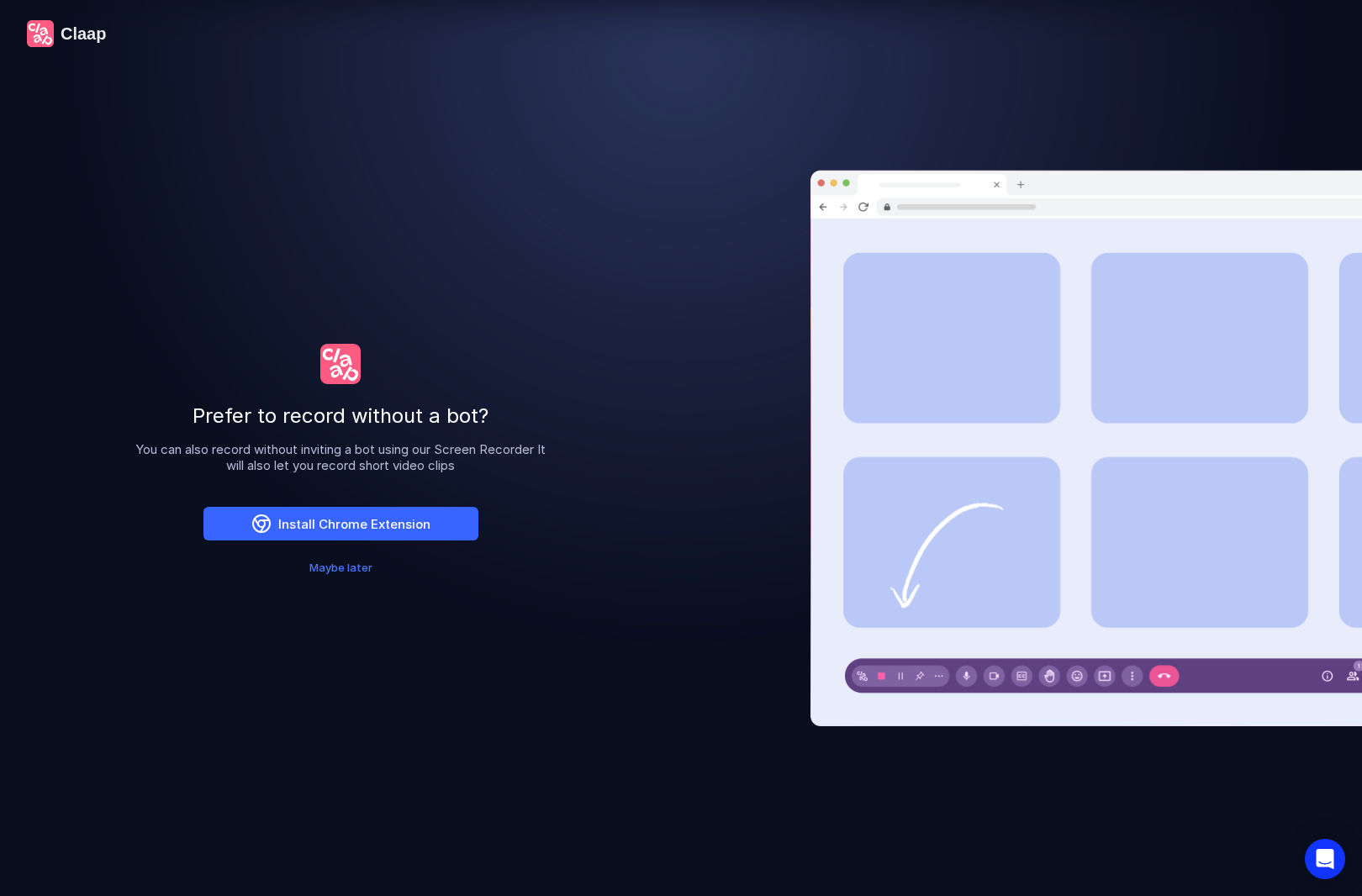 click on "Install Chrome Extension" at bounding box center [340, 524] 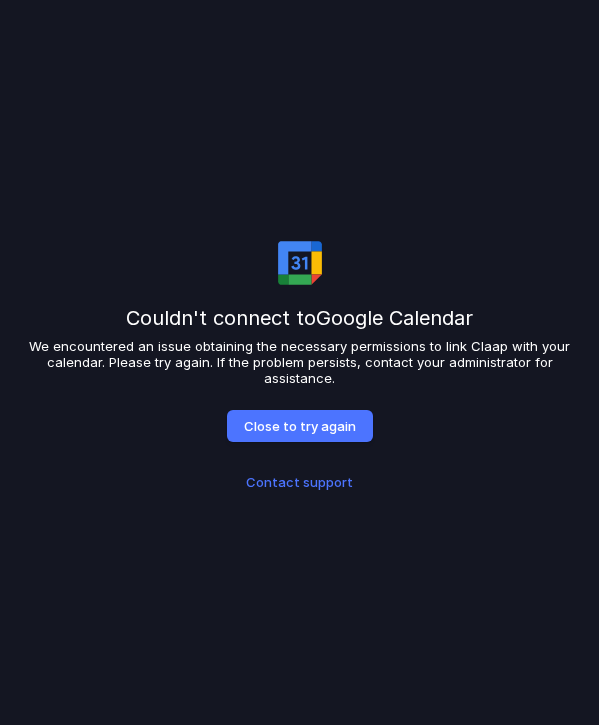scroll, scrollTop: 0, scrollLeft: 0, axis: both 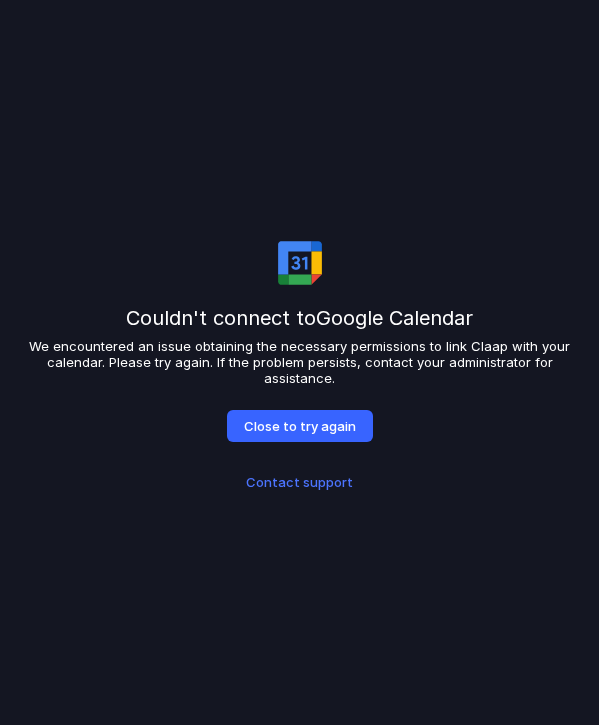 click on "Close to try again" at bounding box center (300, 426) 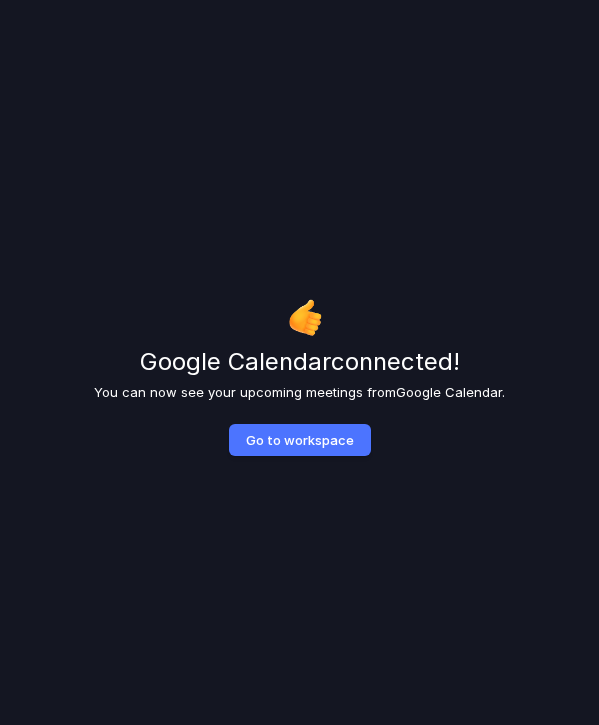 scroll, scrollTop: 0, scrollLeft: 0, axis: both 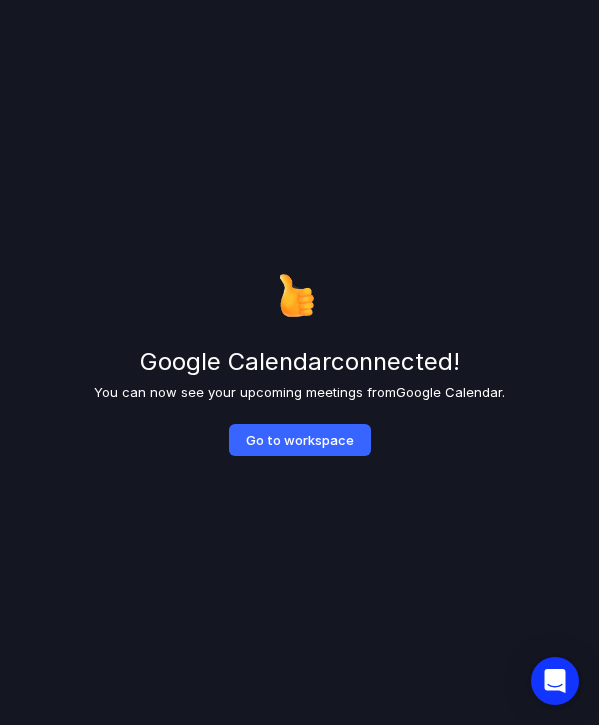 click on "Go to workspace" at bounding box center [300, 440] 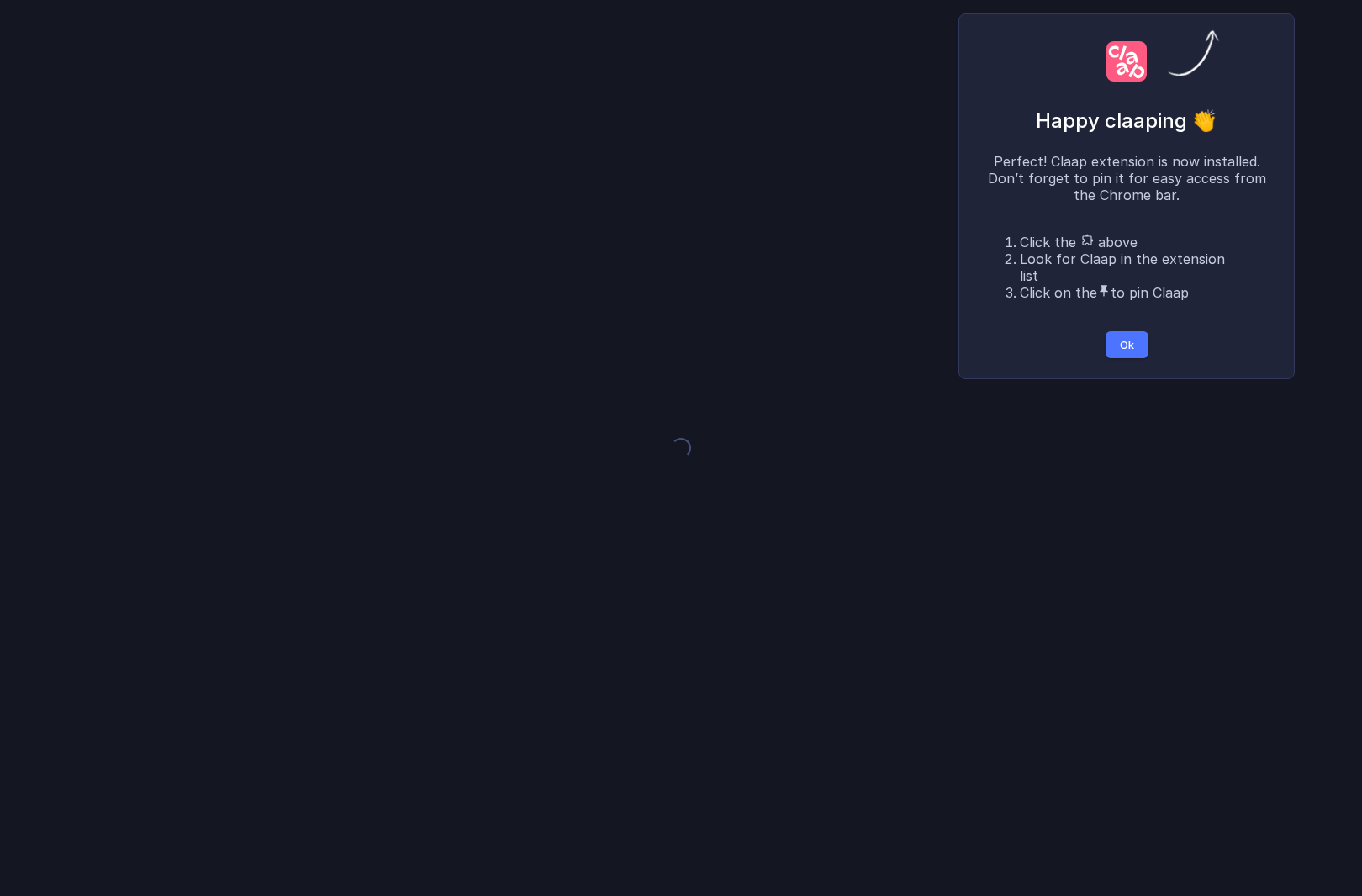 scroll, scrollTop: 0, scrollLeft: 0, axis: both 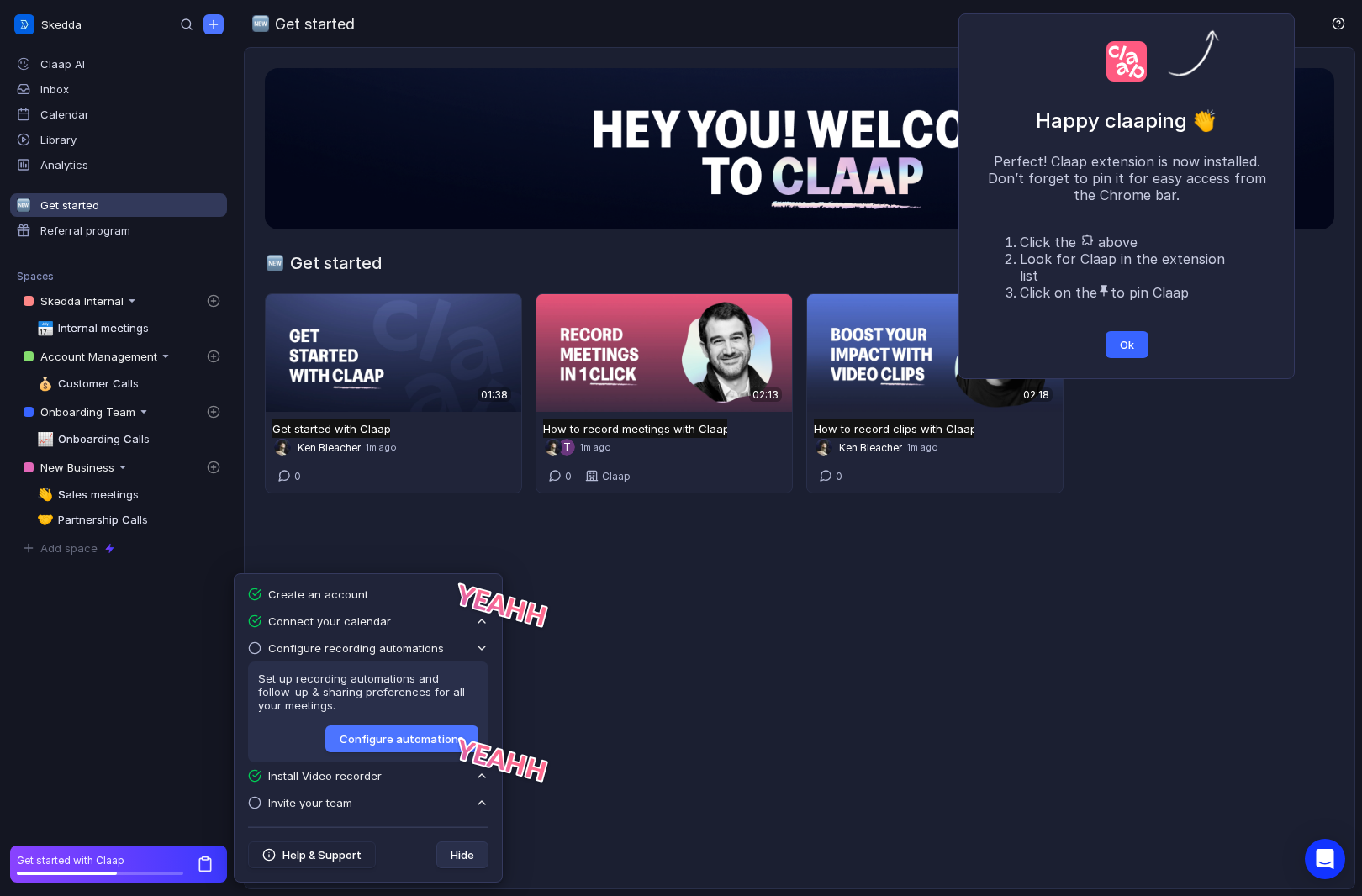 click on "Ok" at bounding box center [1127, 345] 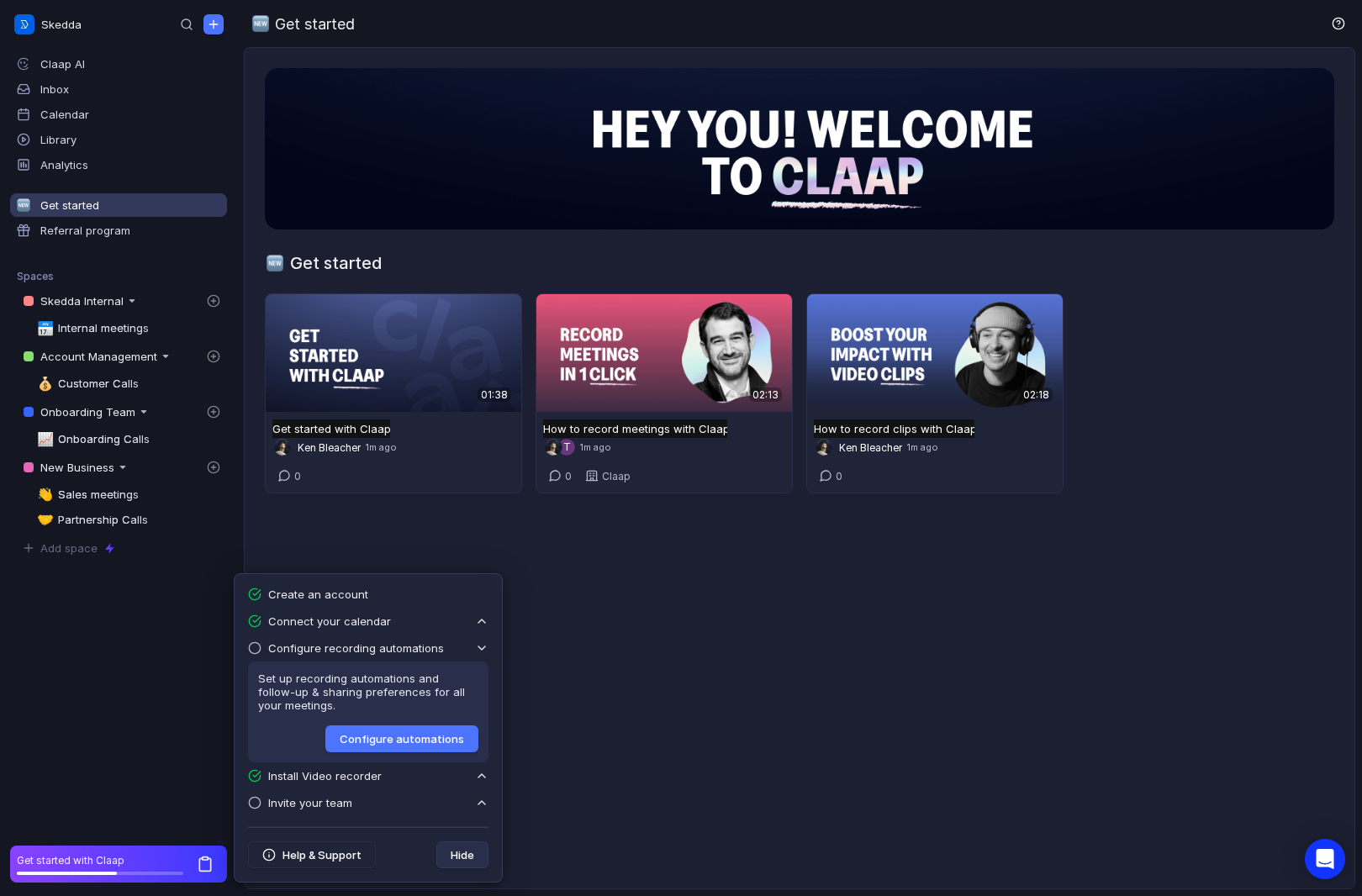 click on "Get started 01:38 Get started with Claap Get started with Claap Untitled Ken Bleacher 1m ago 0 02:13 How to record meetings with Claap How to record meetings with Claap Untitled T 1m ago 0 Claap 02:18 How to record clips with Claap How to record clips with Claap Untitled Ken Bleacher 1m ago 0" at bounding box center [800, 468] 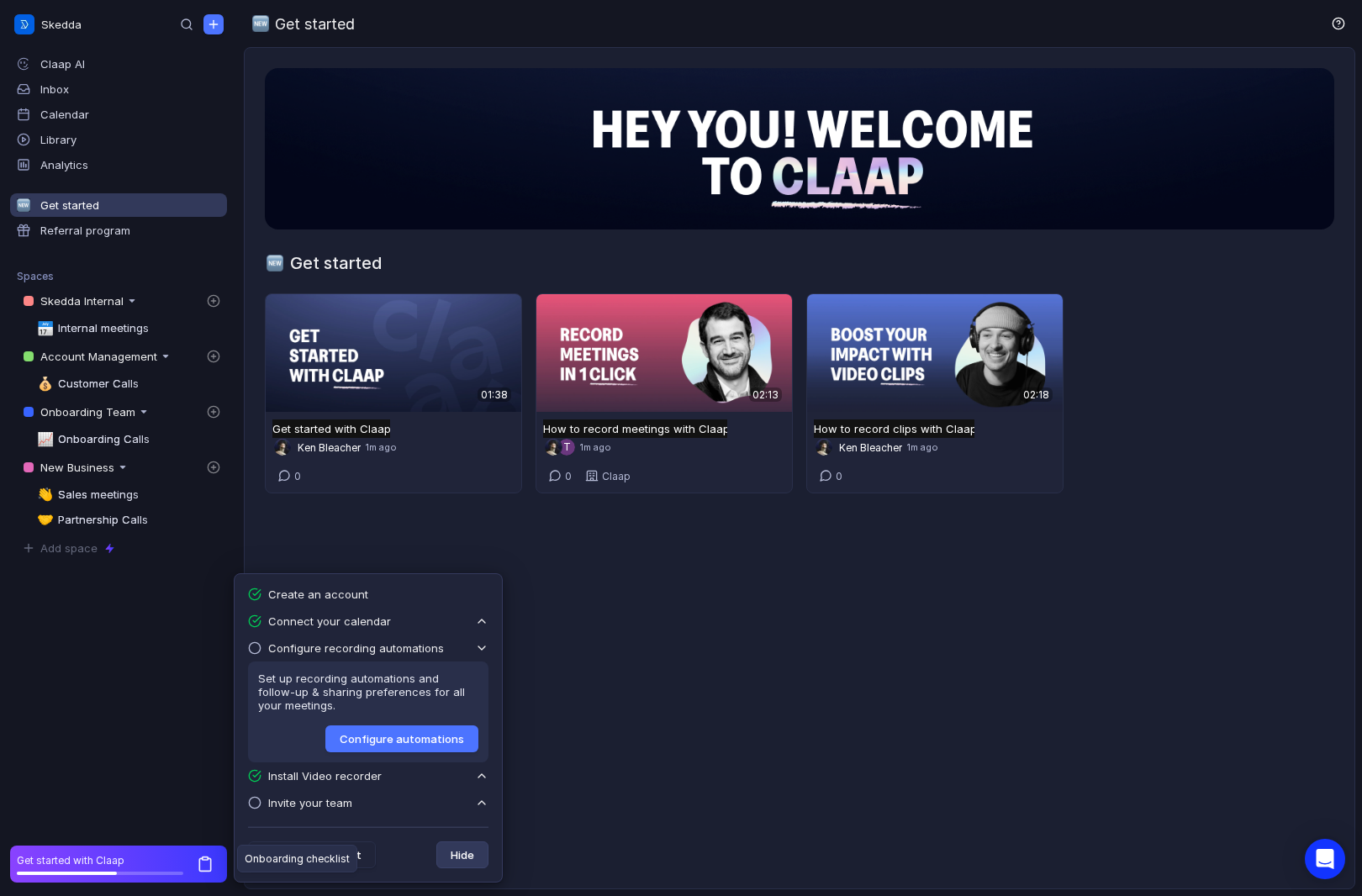 click on "Hide" at bounding box center [462, 855] 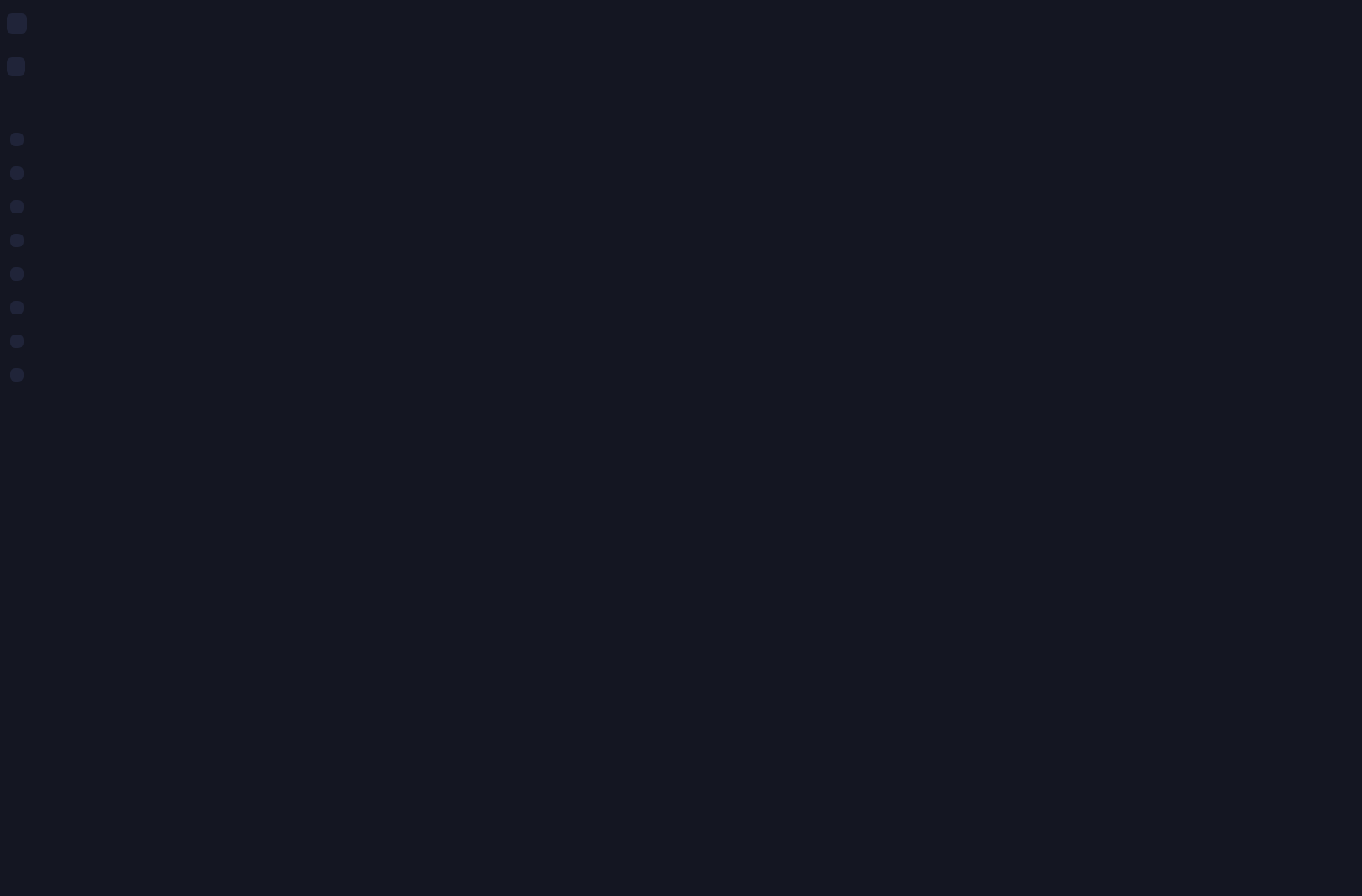 scroll, scrollTop: 0, scrollLeft: 0, axis: both 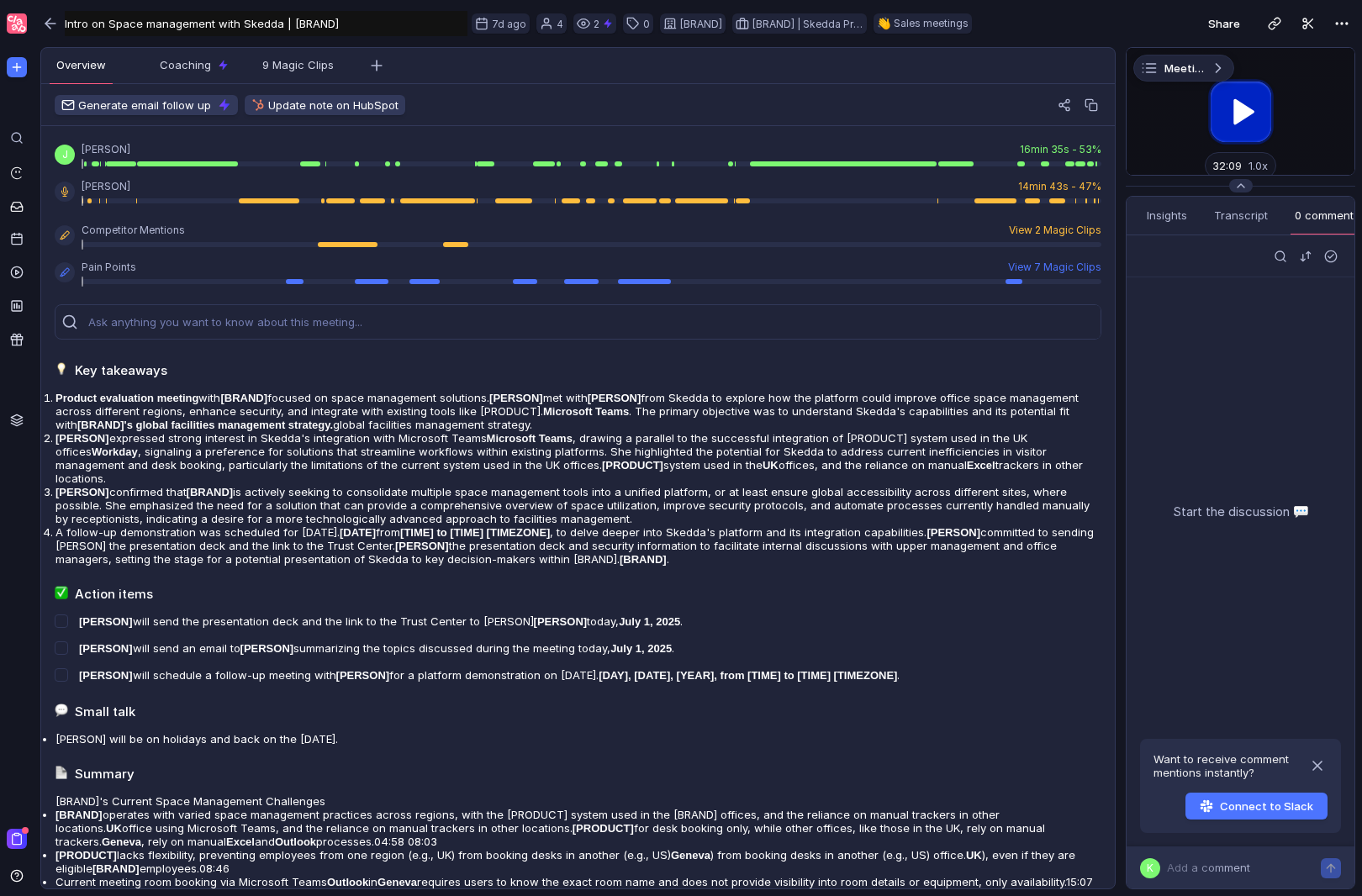 click at bounding box center (1240, 111) 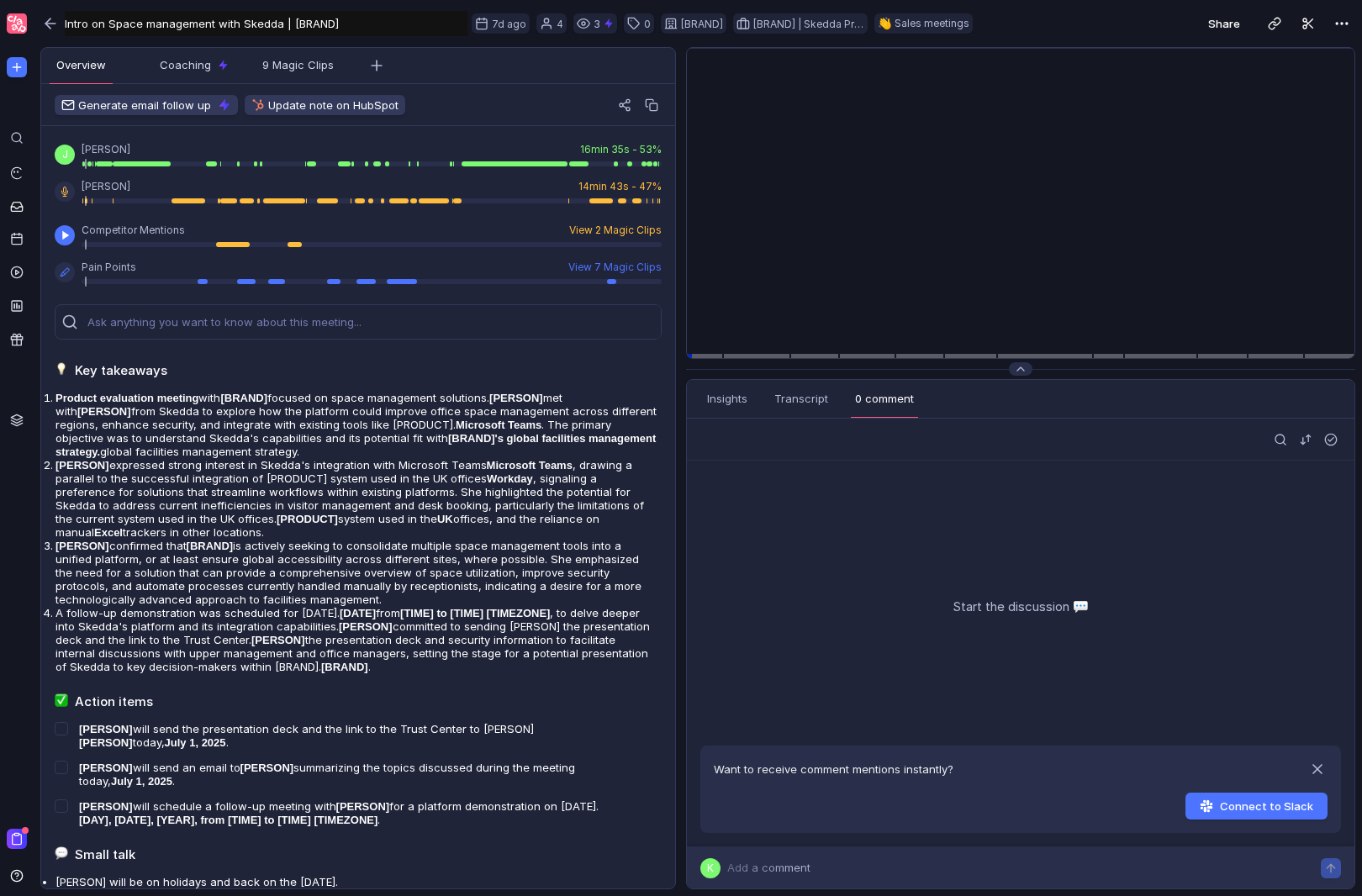 drag, startPoint x: 1122, startPoint y: 142, endPoint x: 558, endPoint y: 235, distance: 571.6161 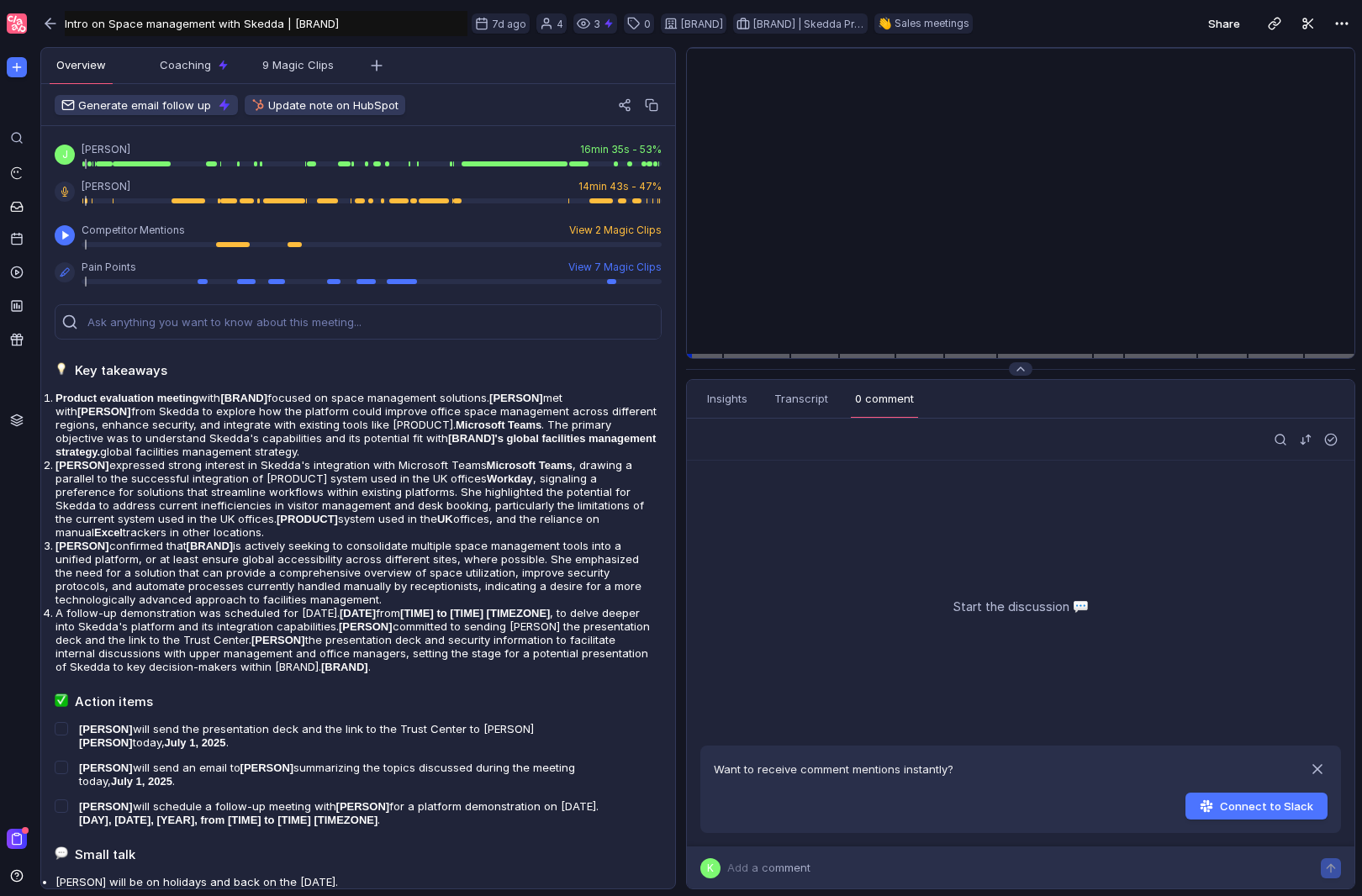 click on "Overview Insights Transcript Coaching Chapters 9 Magic Clips Generate email follow up Update note on HubSpot J Jenny Walsh 16min 35s - 53% Sarah Gonnet 14min 43s - 47% Competitor Mentions View 2 Magic Clips Pain Points View 7 Magic Clips Key takeaways Product evaluation meeting  with  Ralph Lauren  focused on space management solutions.  Sarah Gonnet  met with  Jenny Walsh  from Skedda to explore how the platform could improve office space management across different regions, enhance security, and integrate with existing tools like  Microsoft Teams . The primary objective was to understand Skedda's capabilities and its potential fit with  Ralph Lauren's  global facilities management strategy. Sarah Gonnet  expressed strong interest in Skedda's integration with  Microsoft Teams , drawing a parallel to the successful integration of  Workday Archibus  system used in the  UK  offices, and the reliance on manual  Excel  trackers in other locations. Gonnet  confirmed that  Ralph Lauren July 23rd  from  Walsh Gonnet" at bounding box center [698, 472] 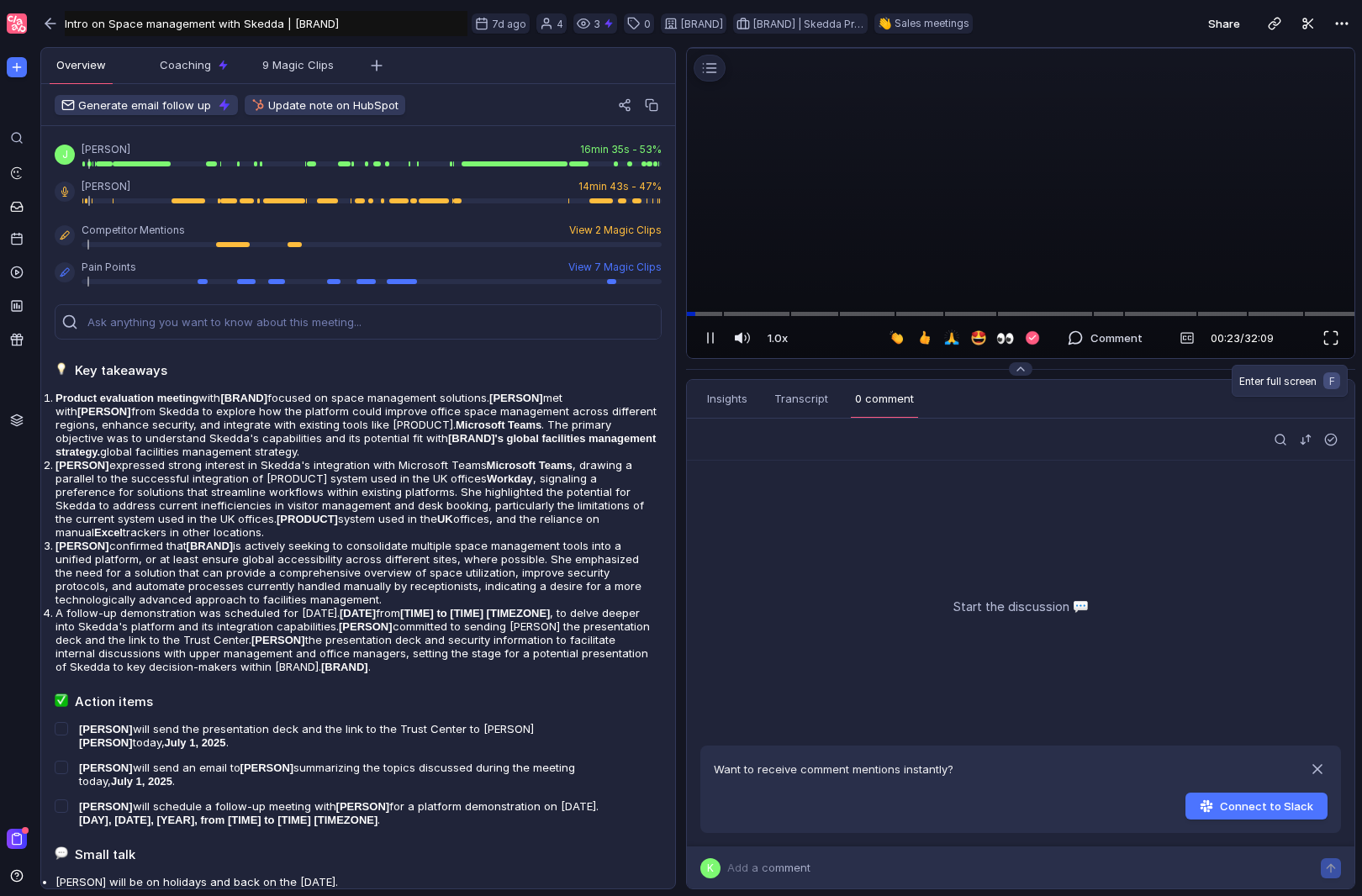 click at bounding box center [1331, 338] 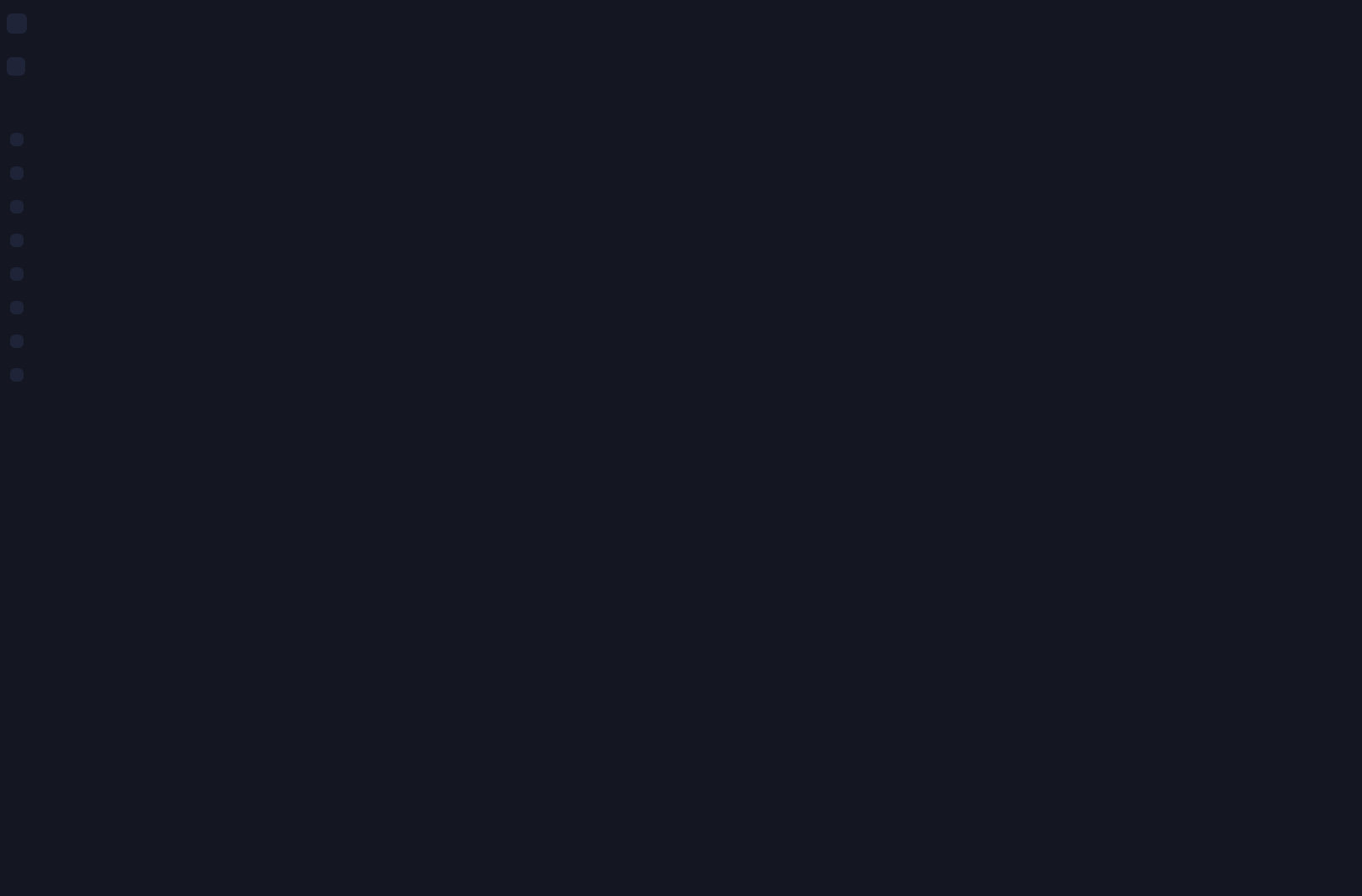 scroll, scrollTop: 0, scrollLeft: 0, axis: both 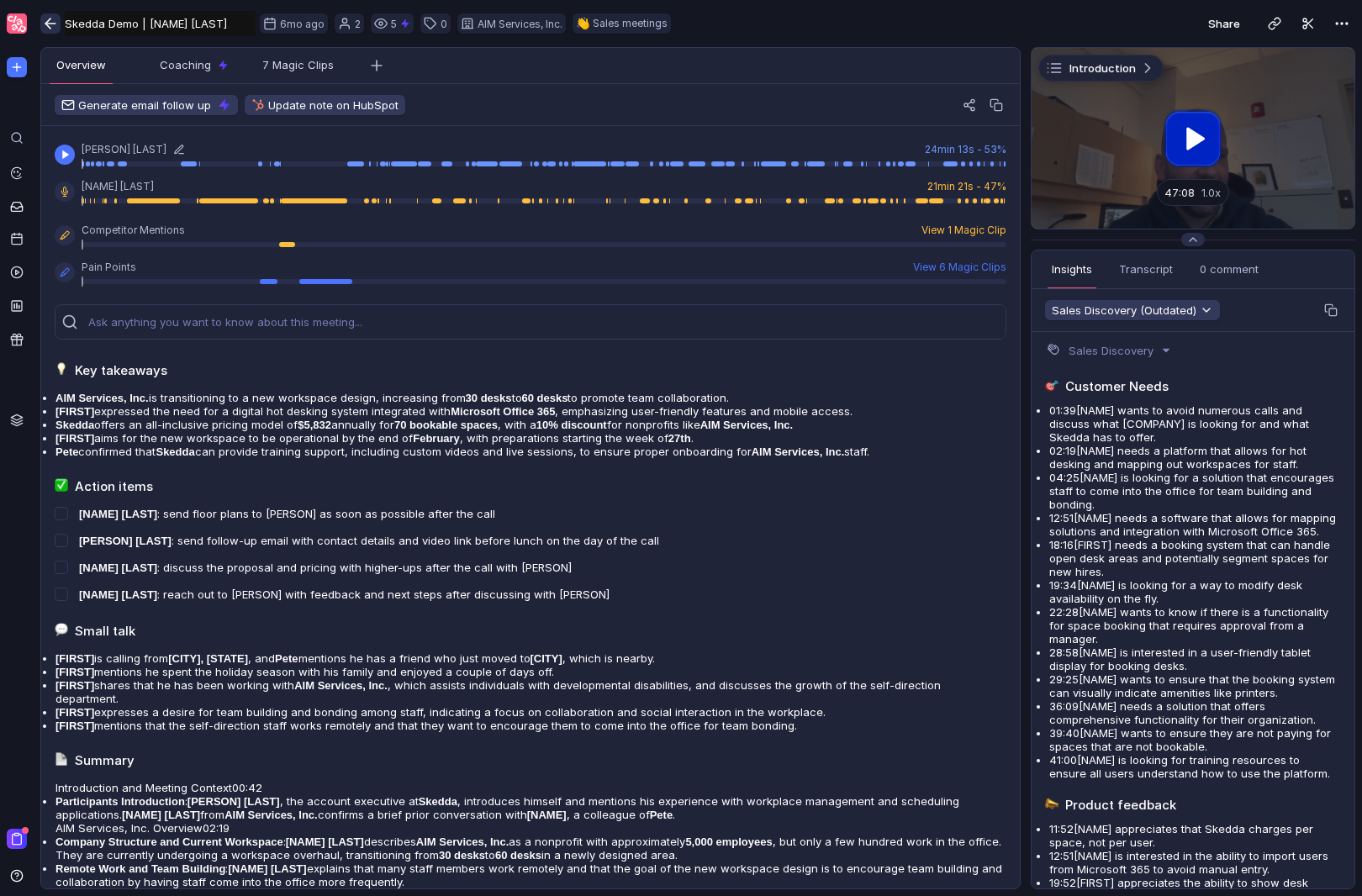 click at bounding box center (50, 24) 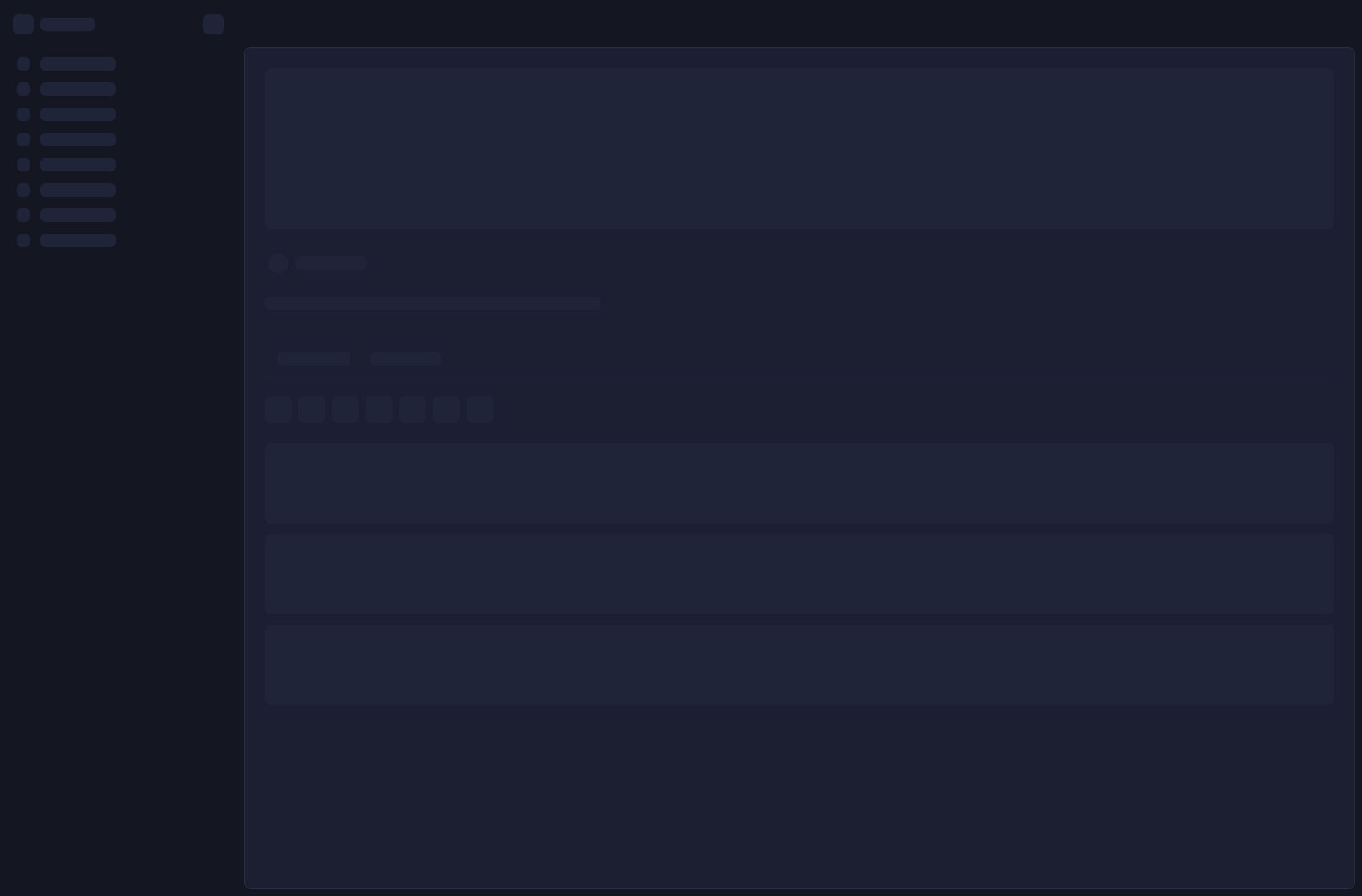 scroll, scrollTop: 0, scrollLeft: 0, axis: both 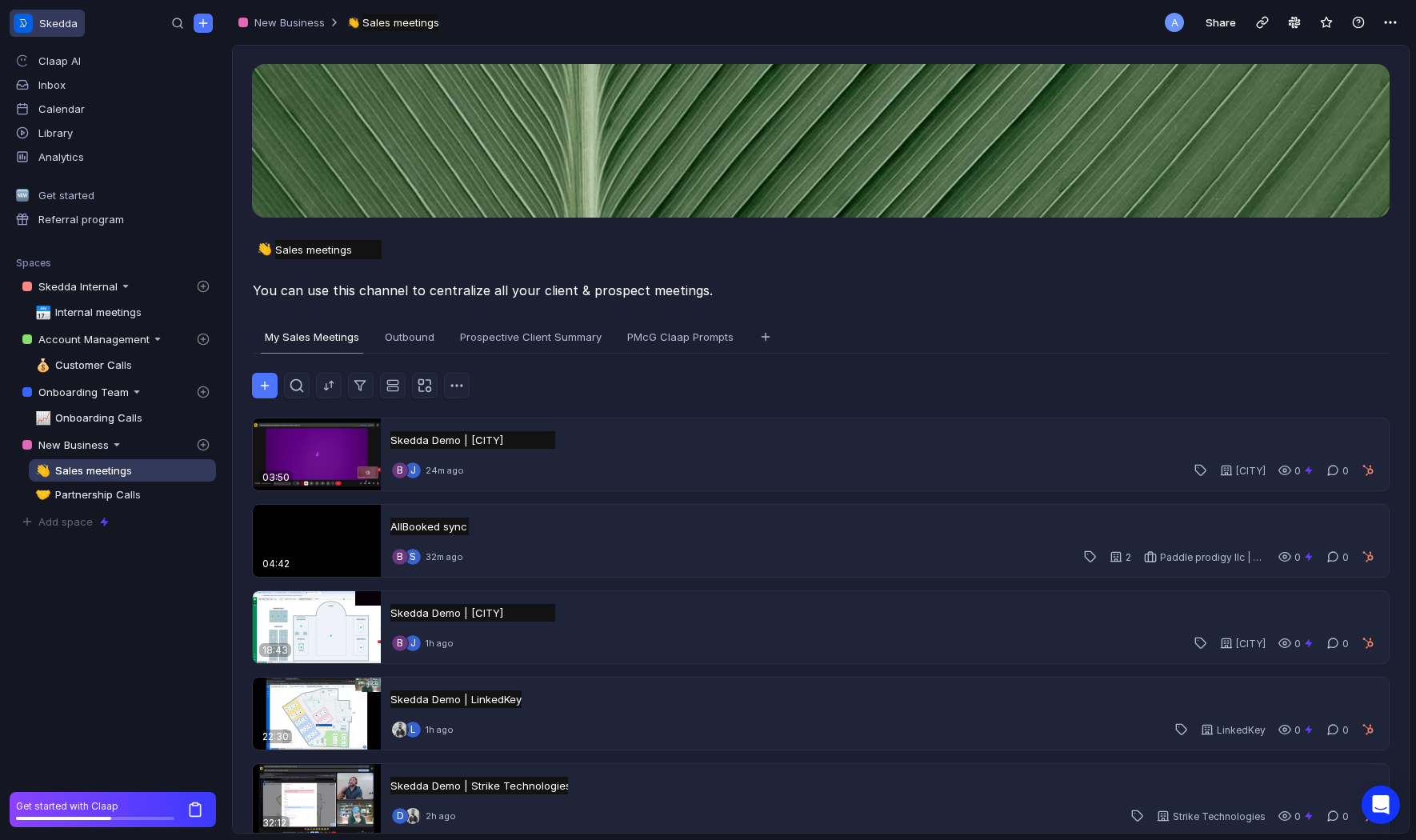 click on "Skedda" at bounding box center (47, 23) 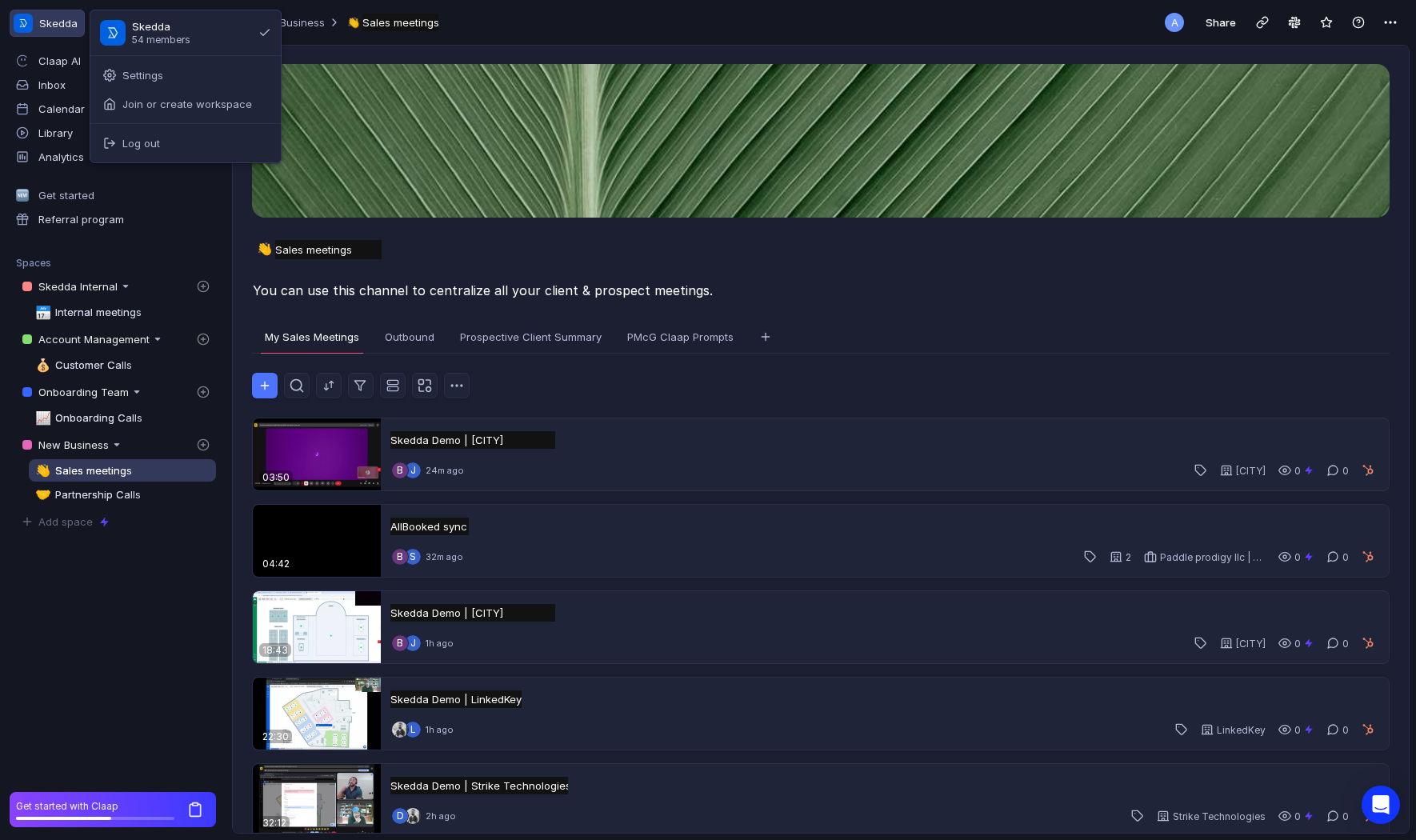 click on "Skedda" at bounding box center [161, 26] 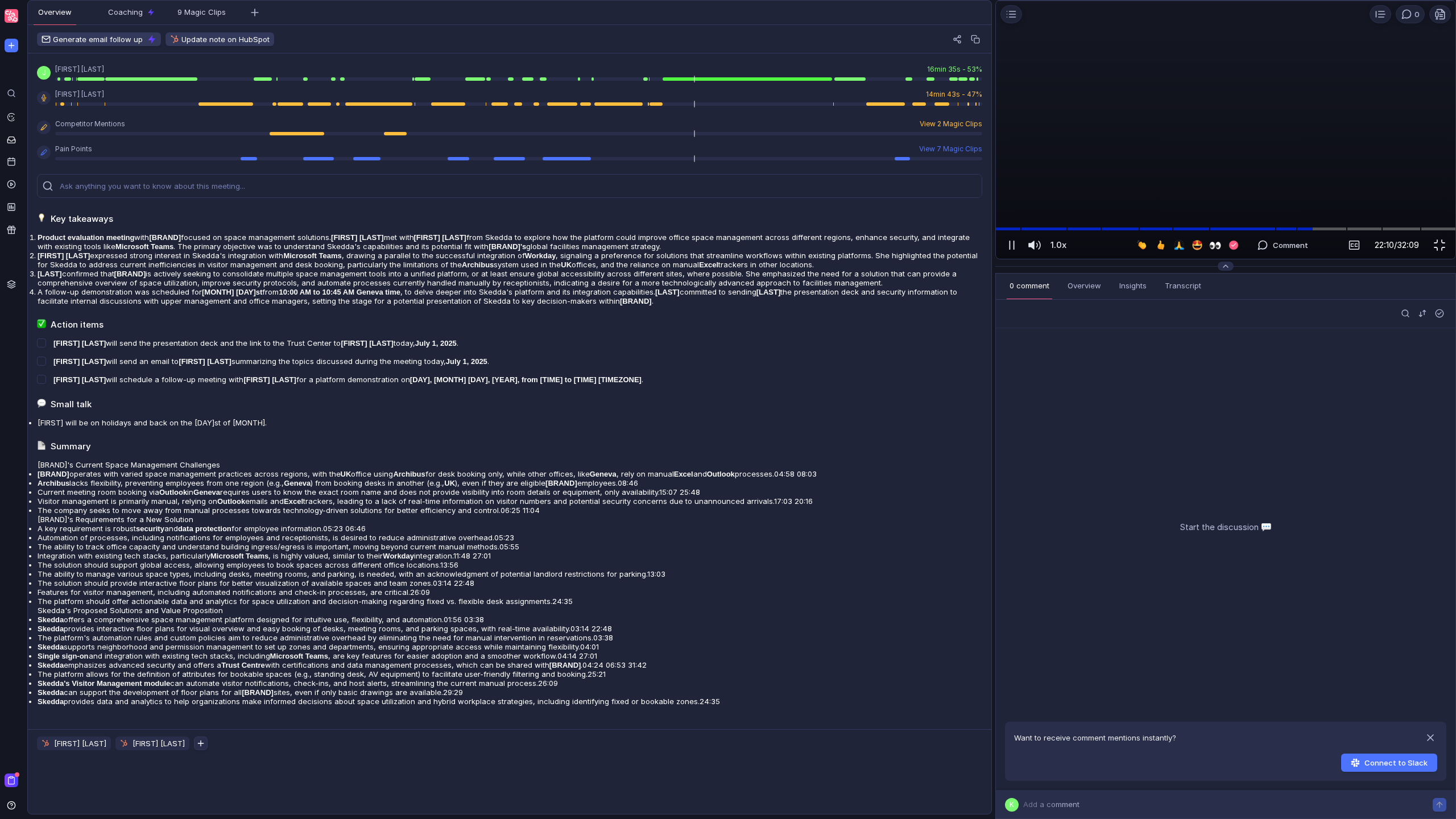scroll, scrollTop: 0, scrollLeft: 0, axis: both 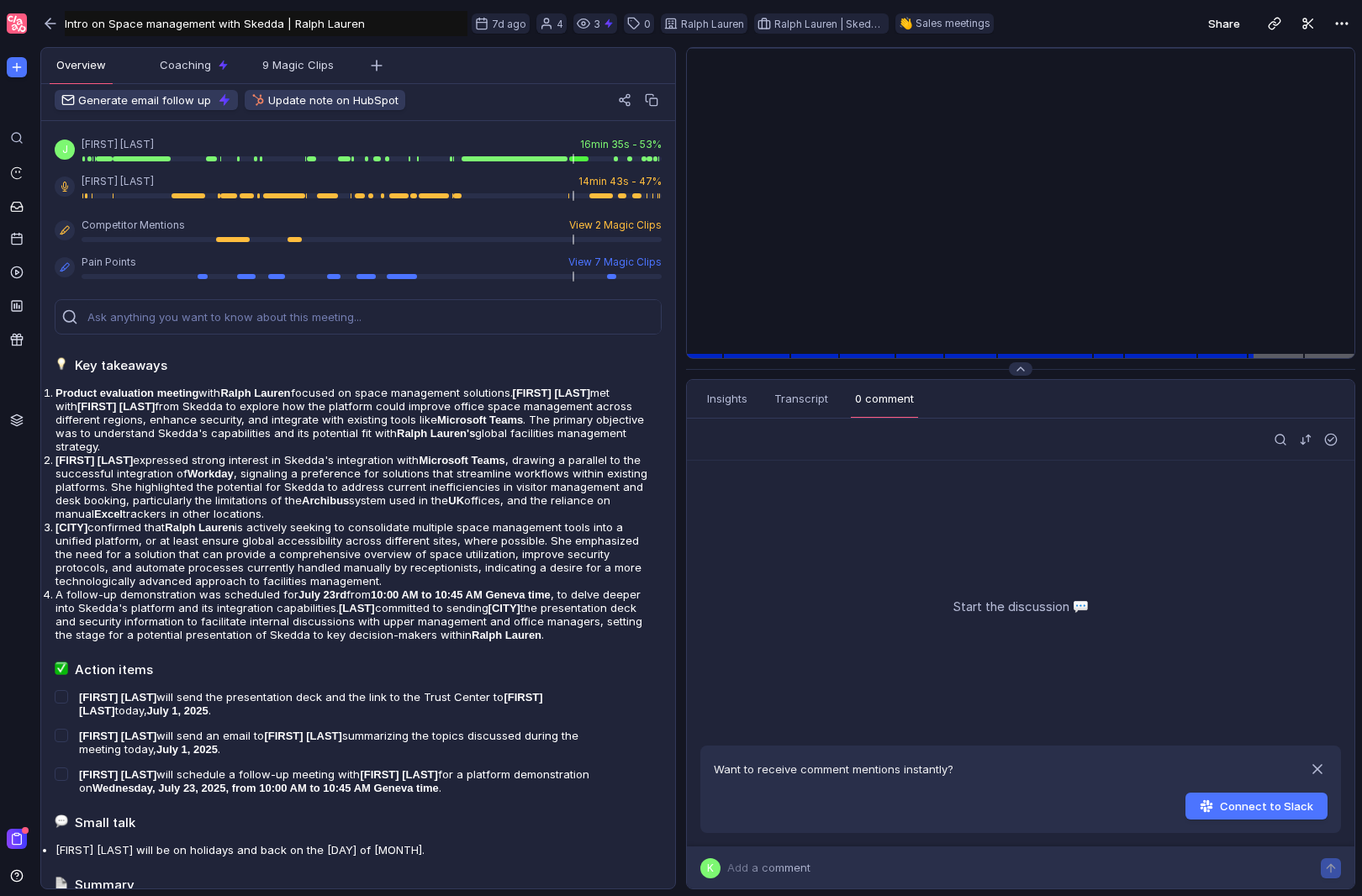 drag, startPoint x: 684, startPoint y: 355, endPoint x: 515, endPoint y: 332, distance: 170.55791 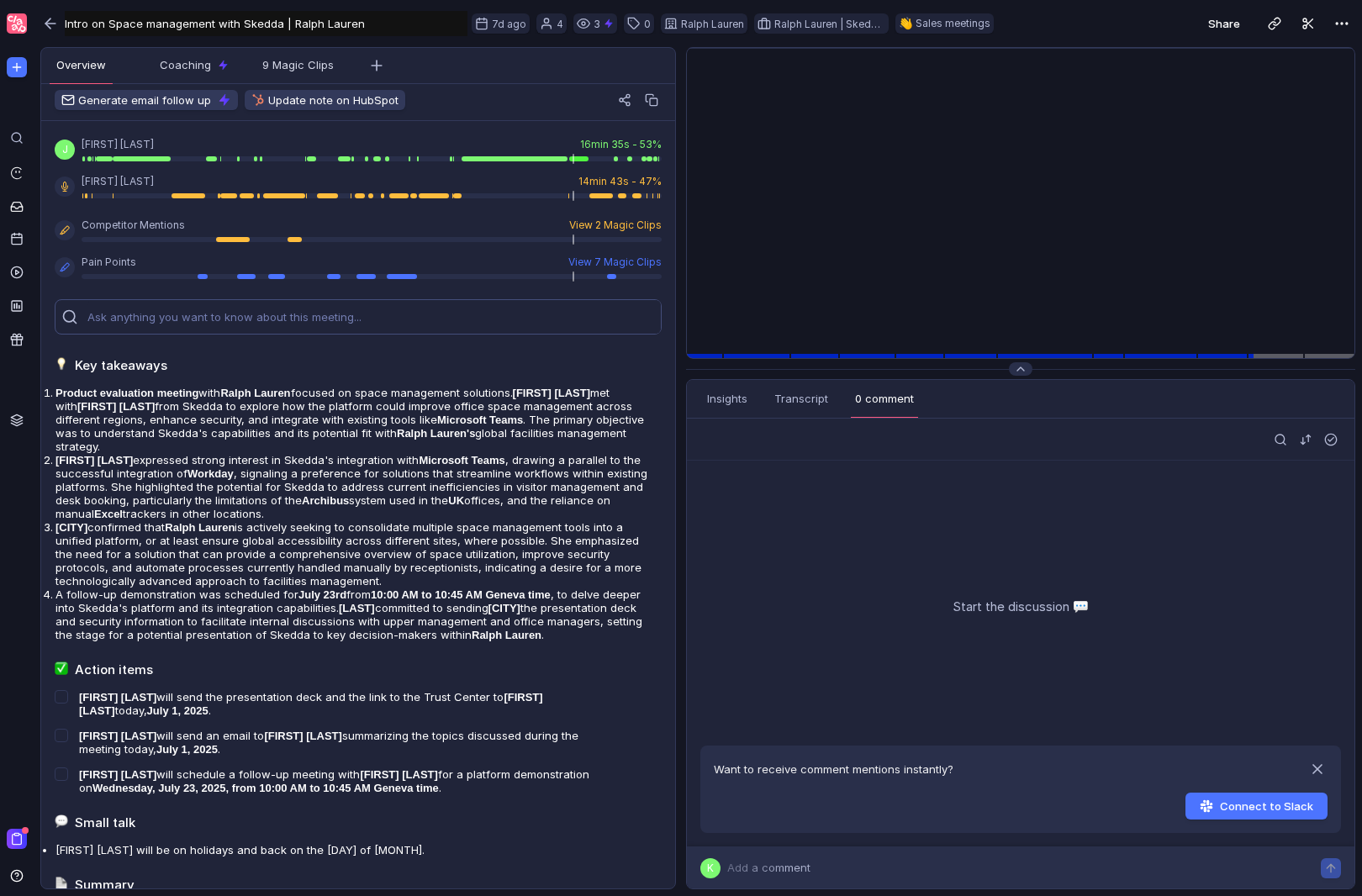 click on "Overview Insights Transcript Coaching Chapters 9 Magic Clips Generate email follow up Update note on HubSpot J [FIRST] [LAST] 16min 35s - 53% [FIRST] [LAST] 14min 43s - 47% Competitor Mentions View 2 Magic Clips Pain Points View 7 Magic Clips Key takeaways Product evaluation meeting  with  Ralph Lauren  focused on space management solutions.  [FIRST] [LAST]  met with  [FIRST] [LAST]  from Skedda to explore how the platform could improve office space management across different regions, enhance security, and integrate with existing tools like  Microsoft Teams . The primary objective was to understand Skedda's capabilities and its potential fit with  Ralph Lauren's  global facilities management strategy. [FIRST] [LAST]  expressed strong interest in Skedda's integration with  Microsoft Teams , drawing a parallel to the successful integration of  Workday Archibus  system used in the [REGION] offices, and the reliance on manual  Excel  trackers in other locations. [LAST]  confirmed that  Ralph Lauren [MONTH] [DAY]  from  [LAST] [LAST]" at bounding box center [698, 472] 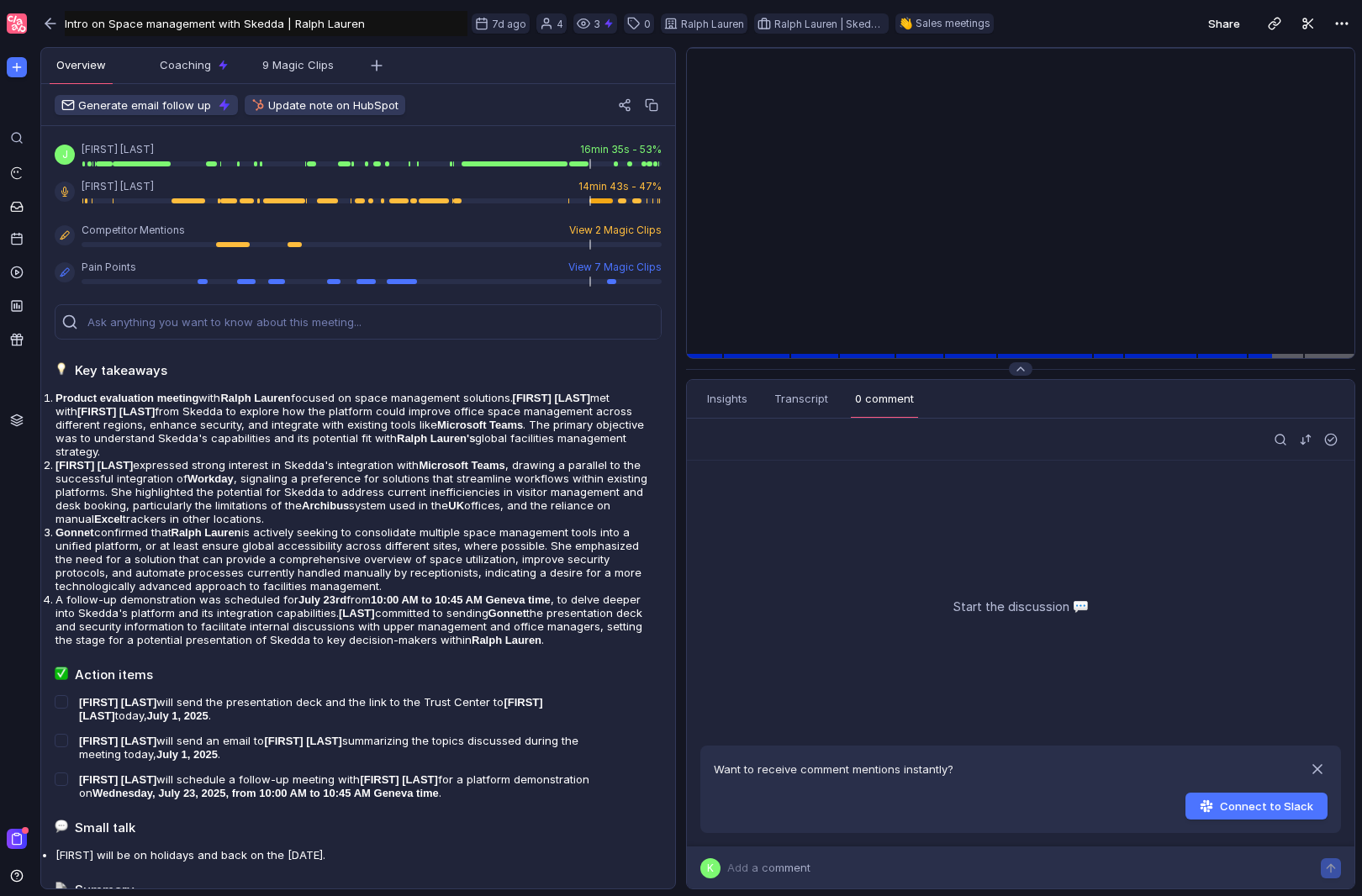 scroll, scrollTop: 0, scrollLeft: 0, axis: both 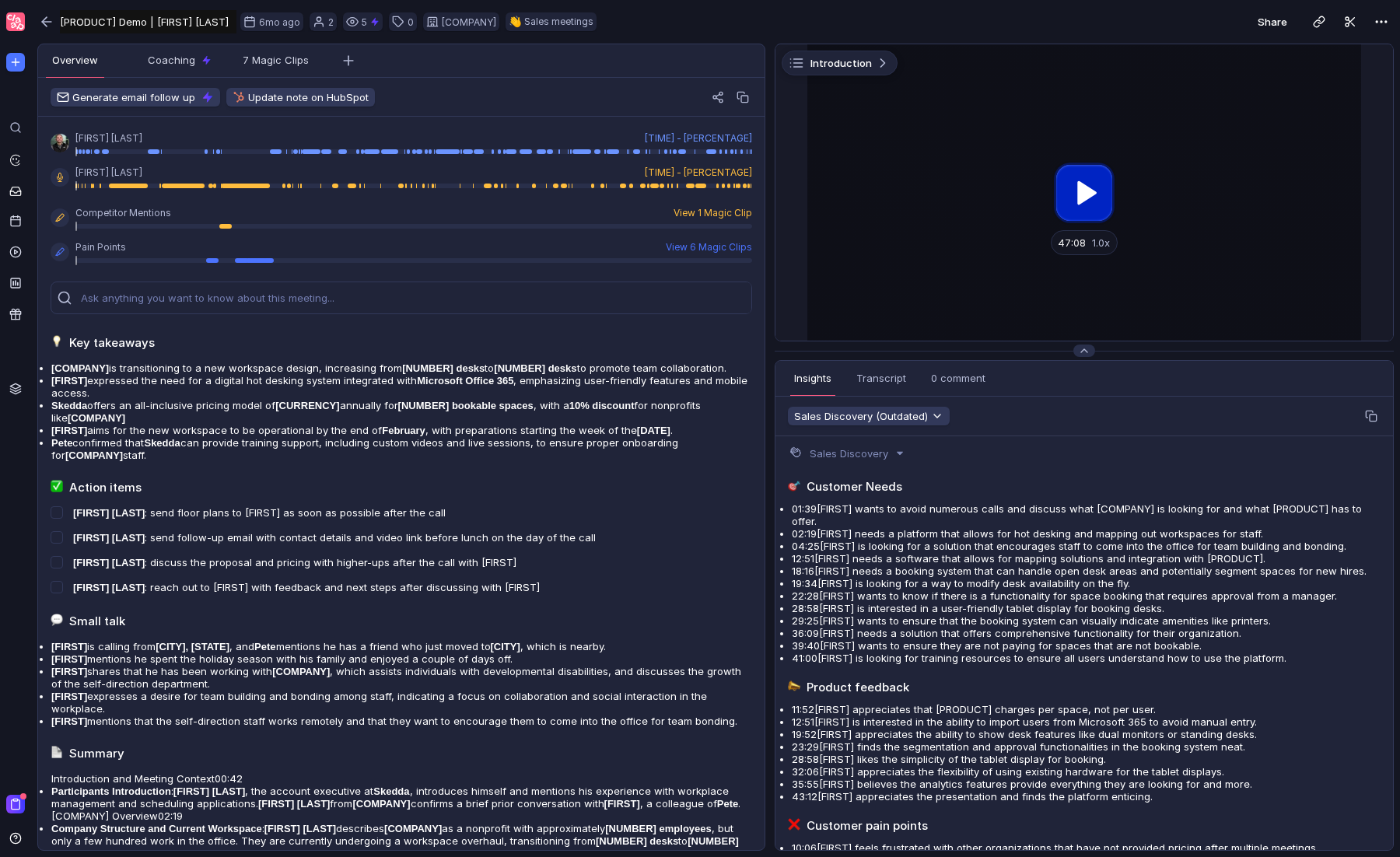 click at bounding box center (1084, 192) 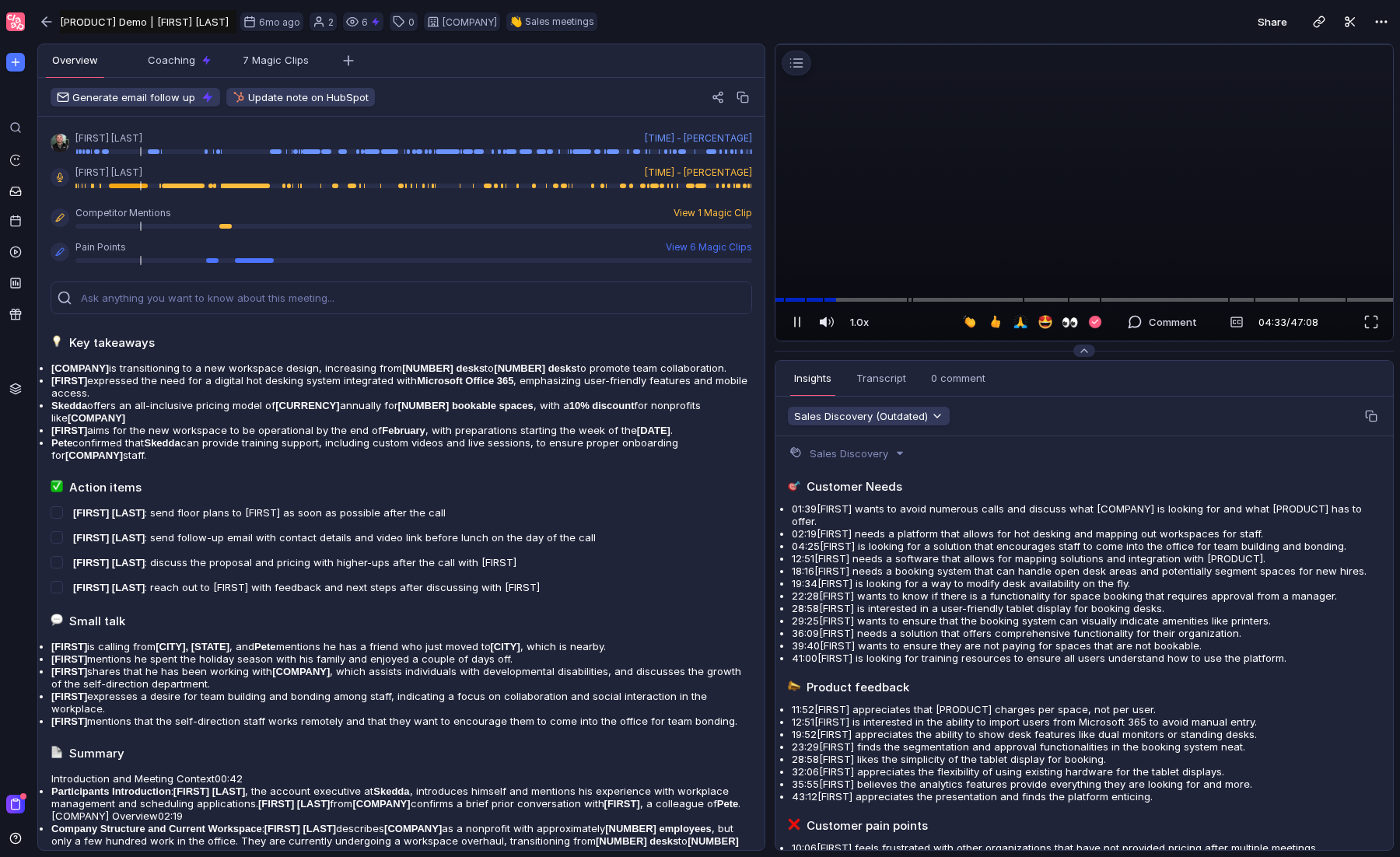 click at bounding box center (797, 322) 